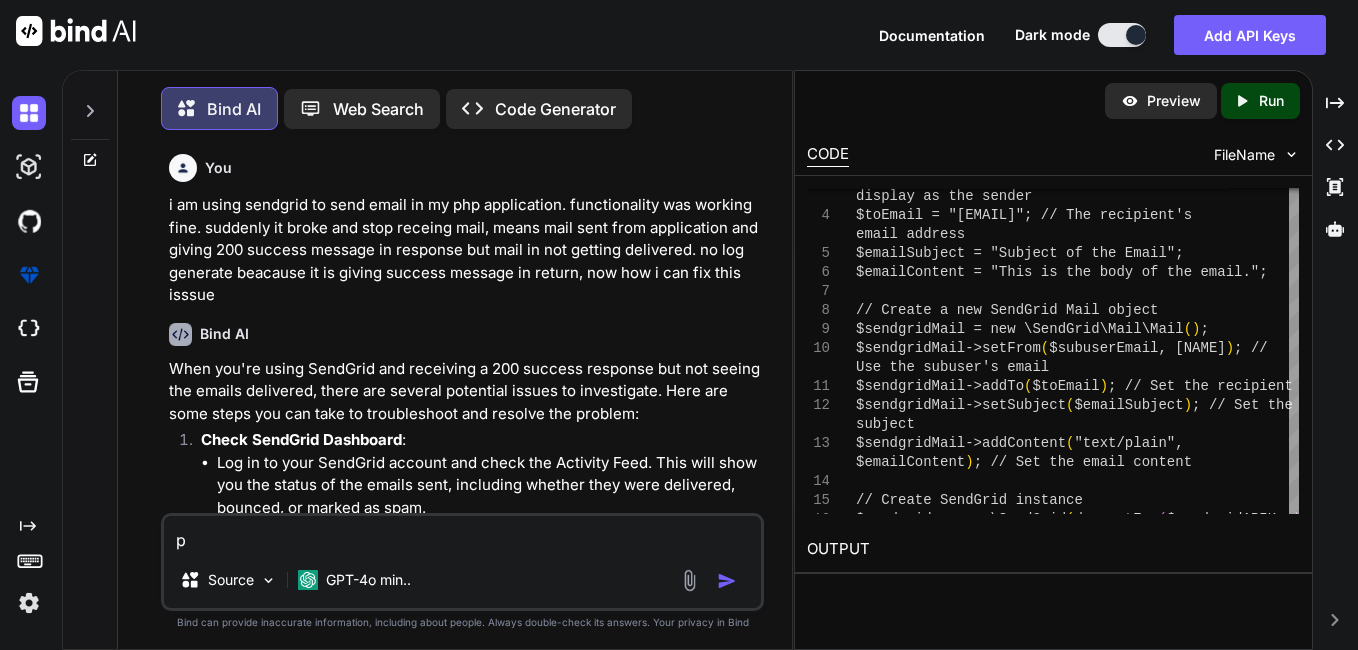 type on "pr" 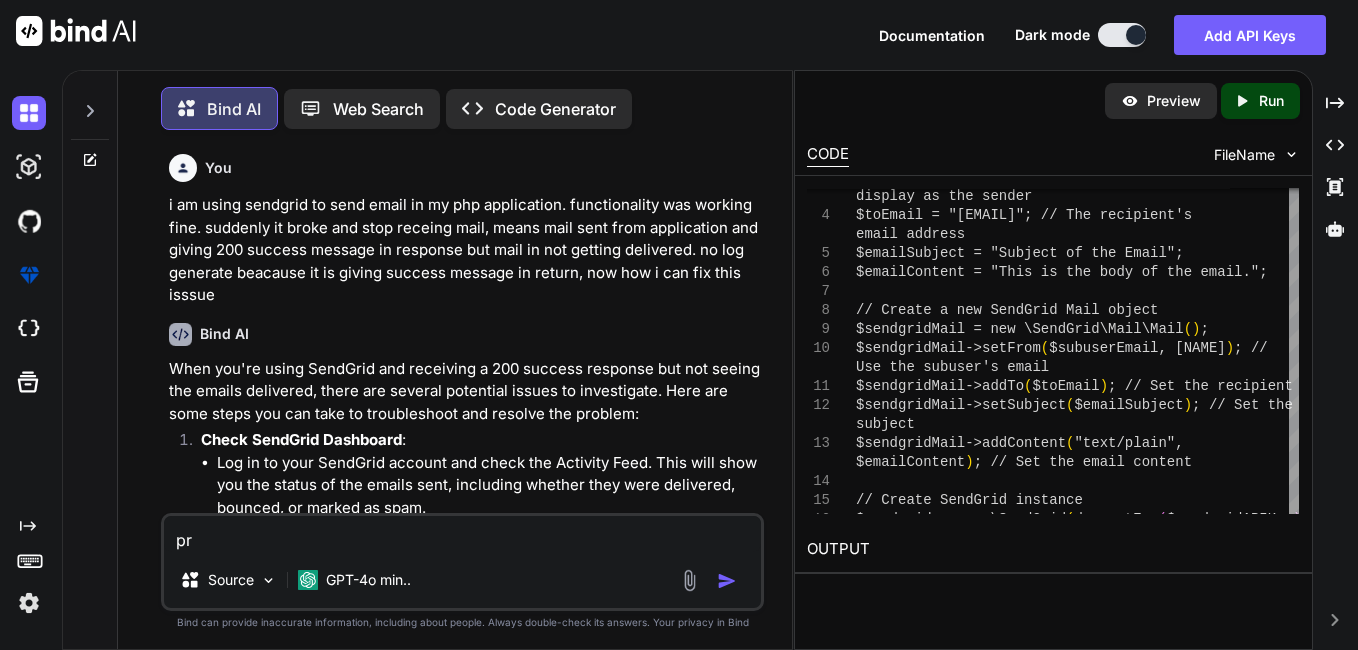 scroll, scrollTop: 0, scrollLeft: 0, axis: both 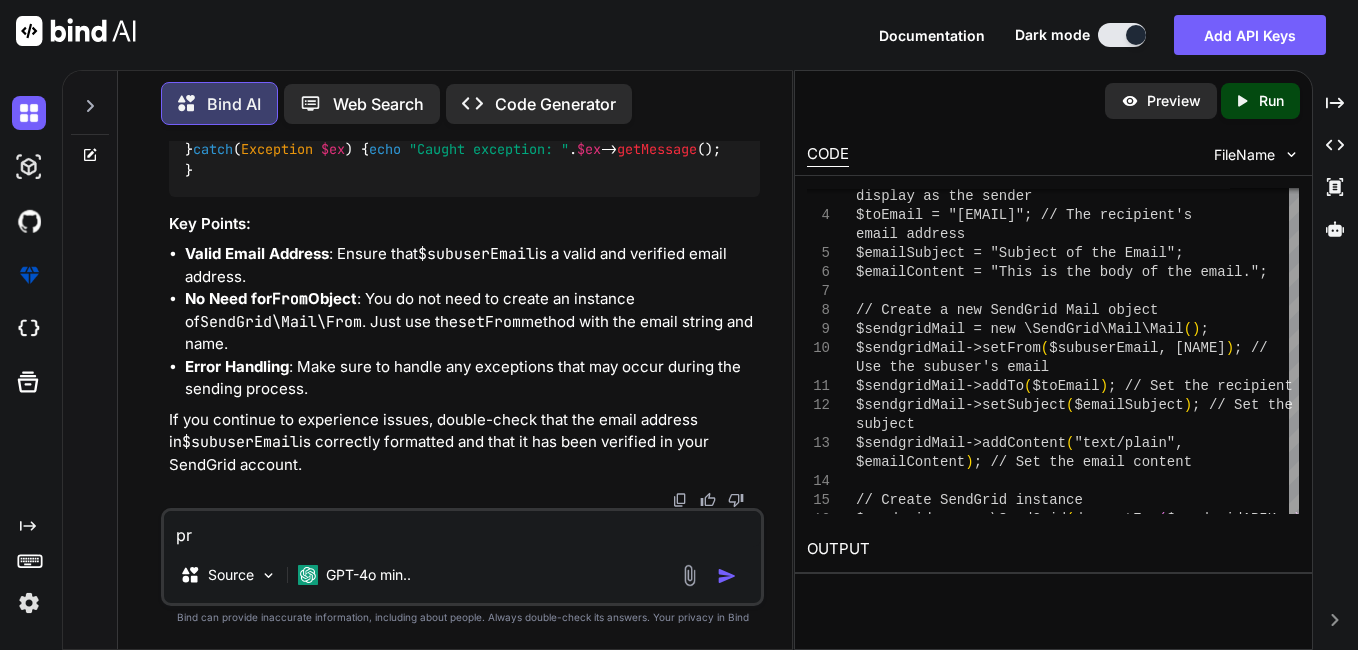 type on "pro" 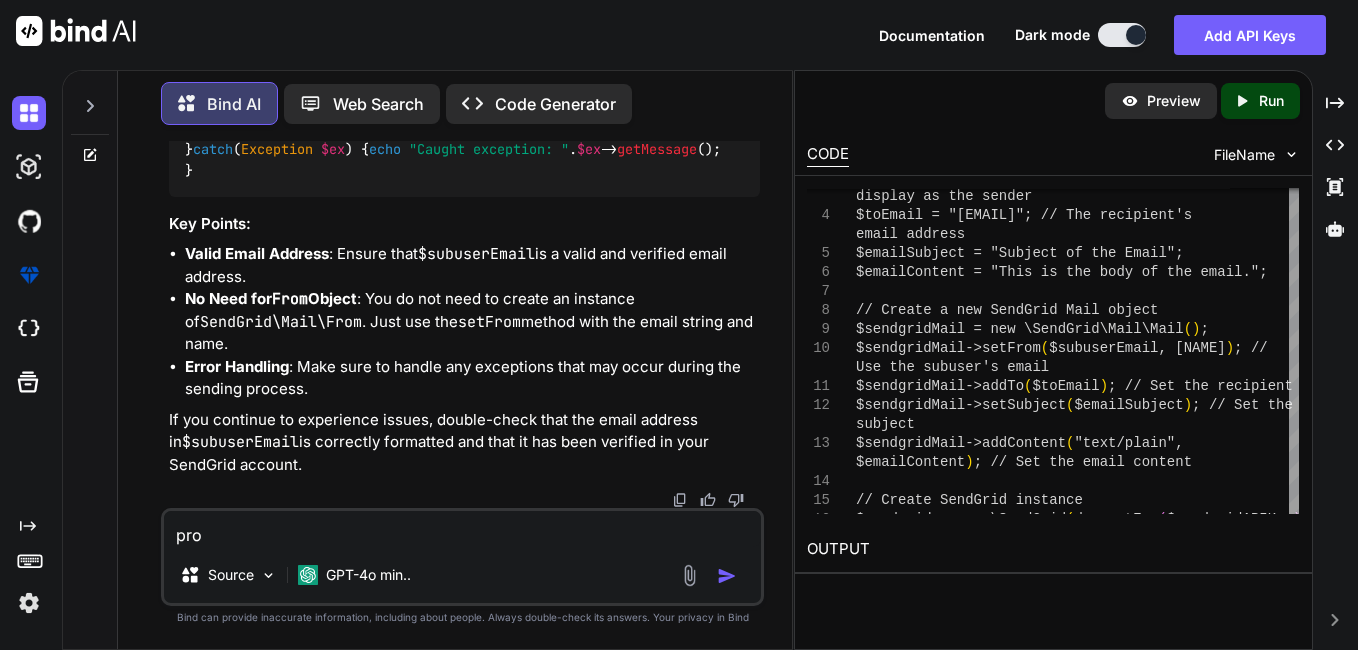 type on "prov" 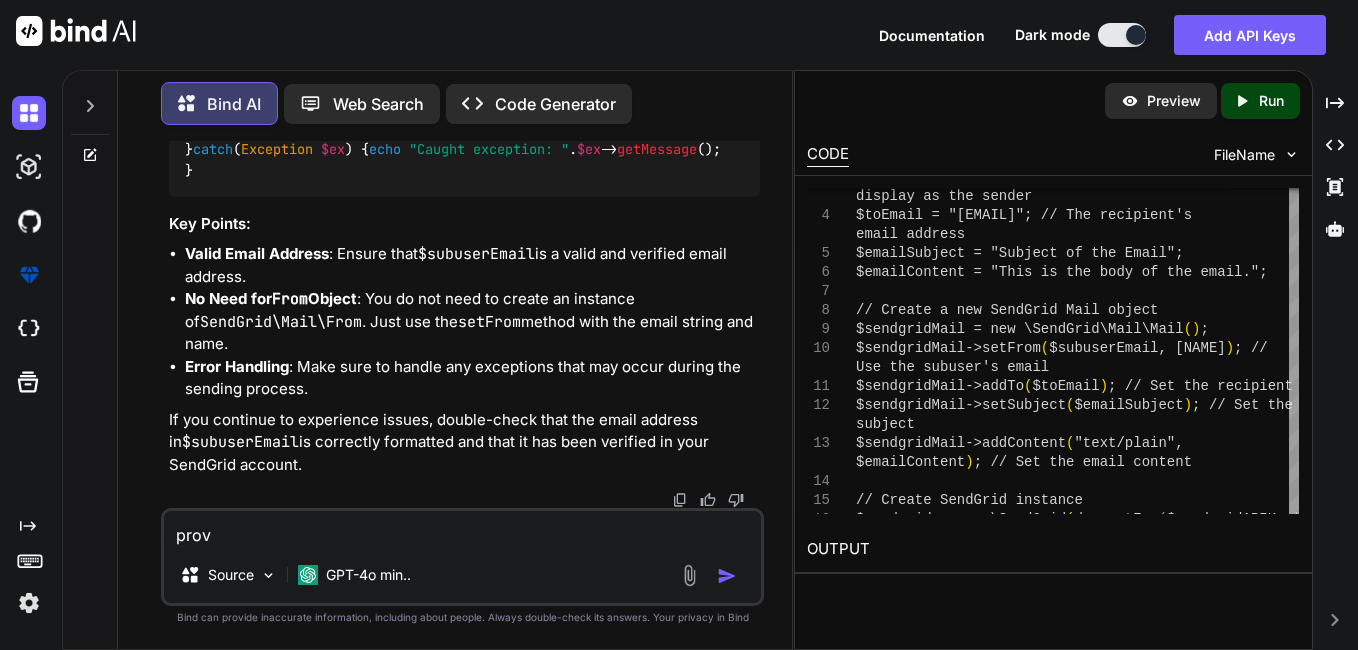 type on "provi" 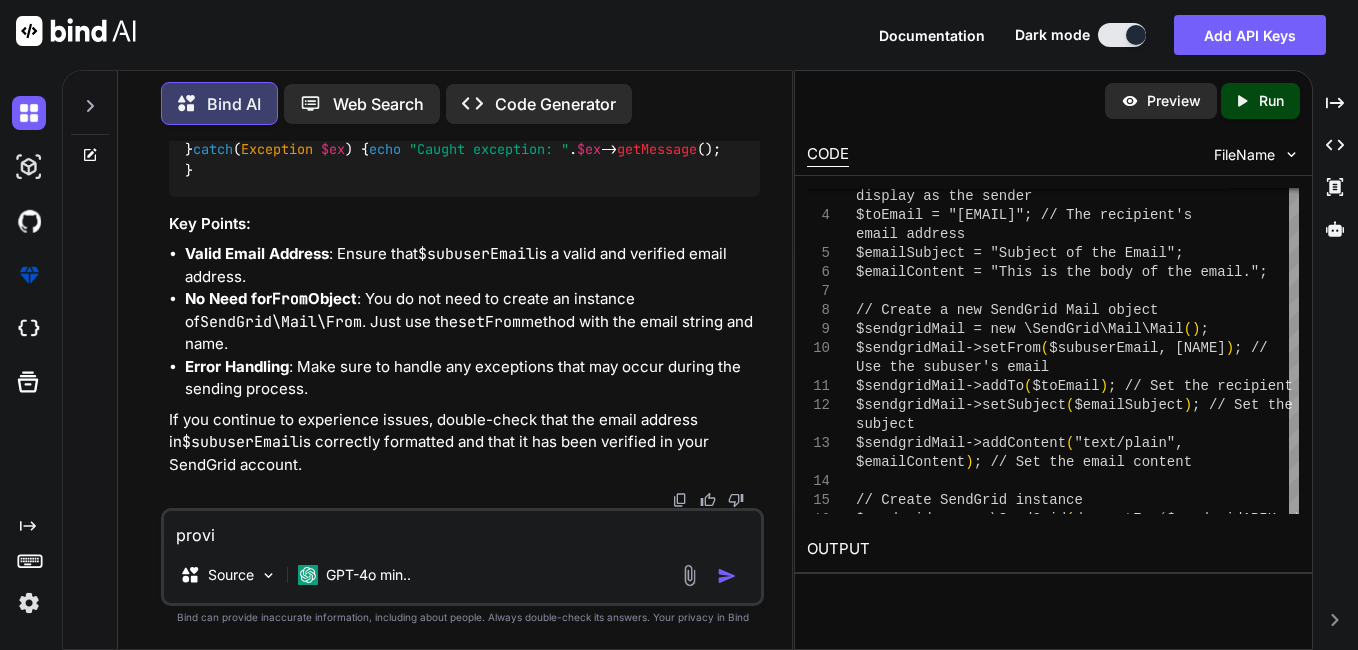 type on "provid" 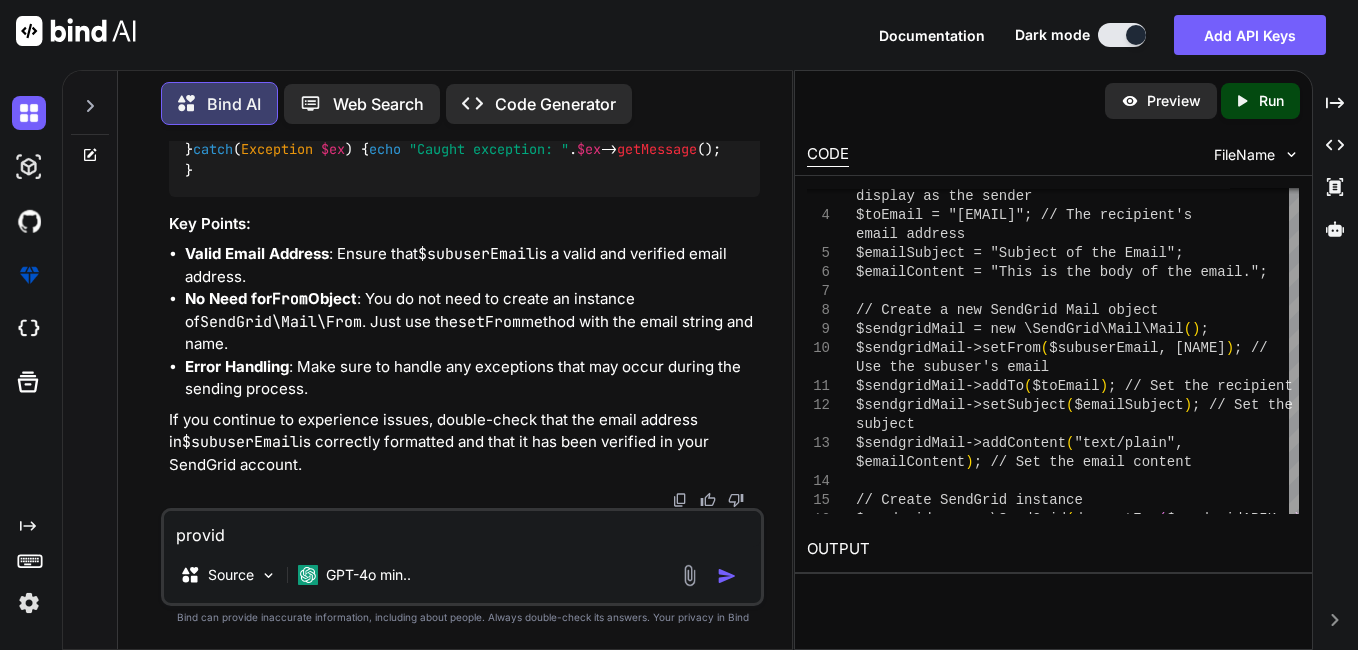 type on "provide" 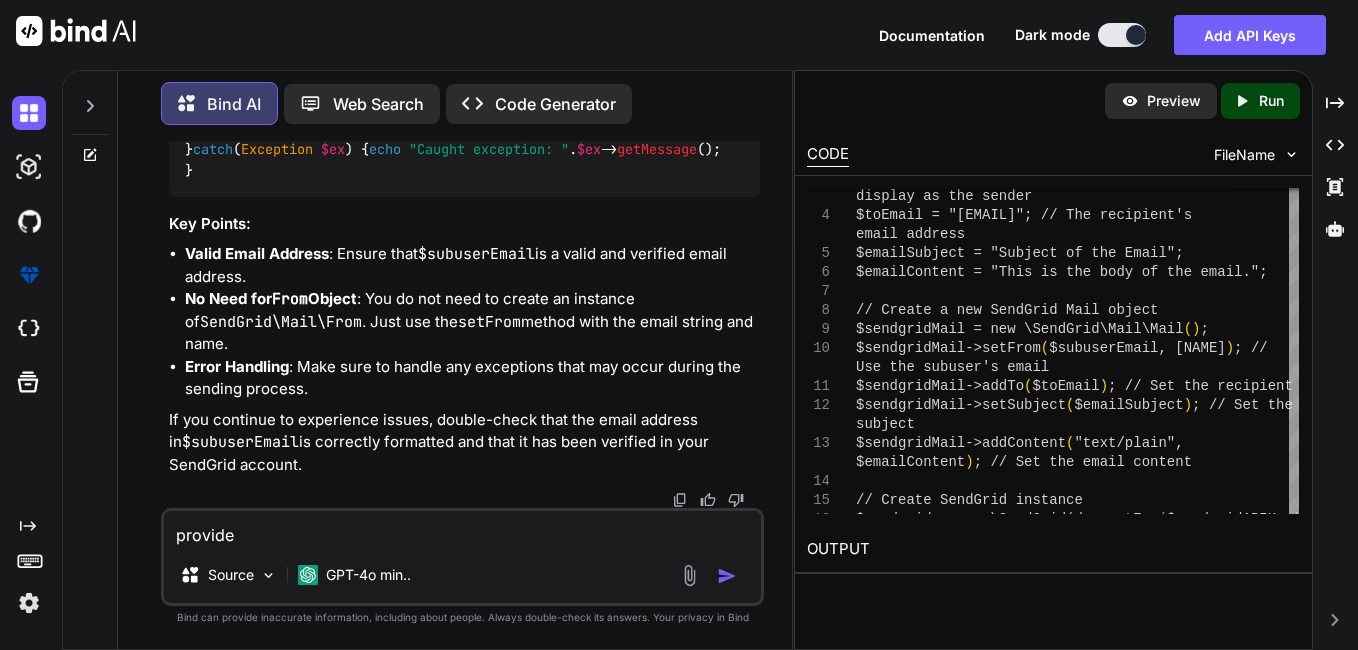 type on "provide" 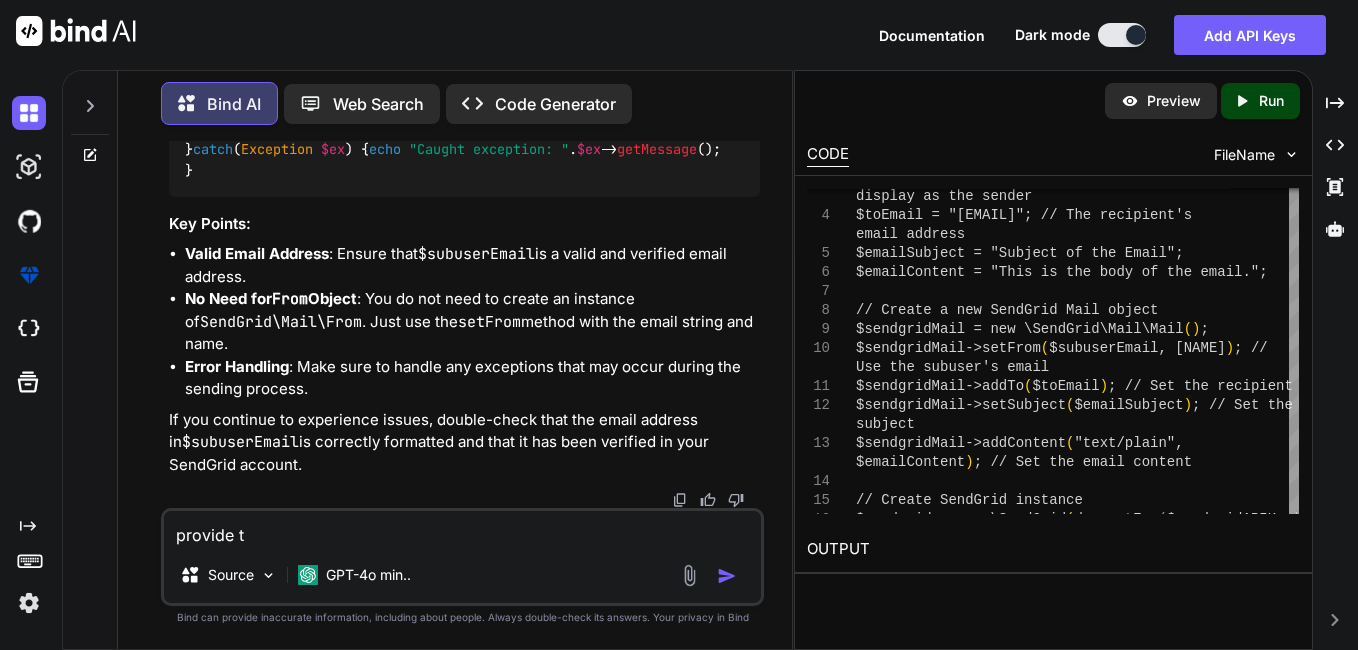 type on "provide th" 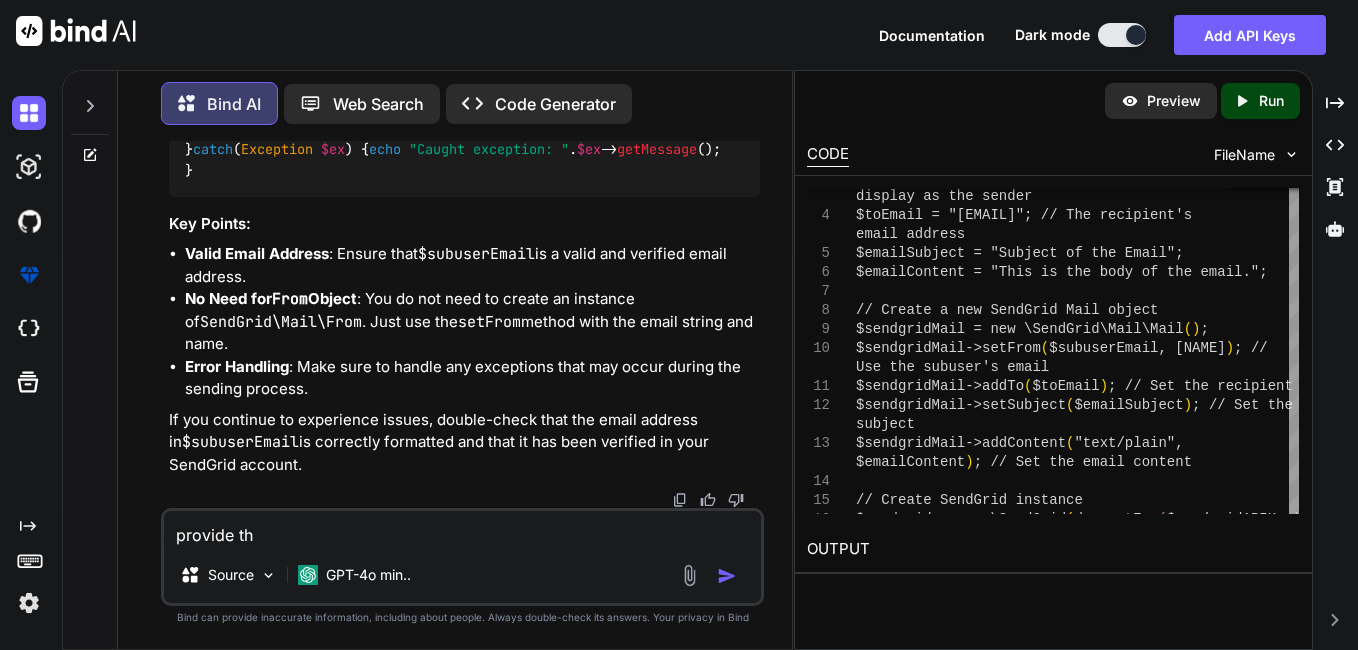 type on "provide the" 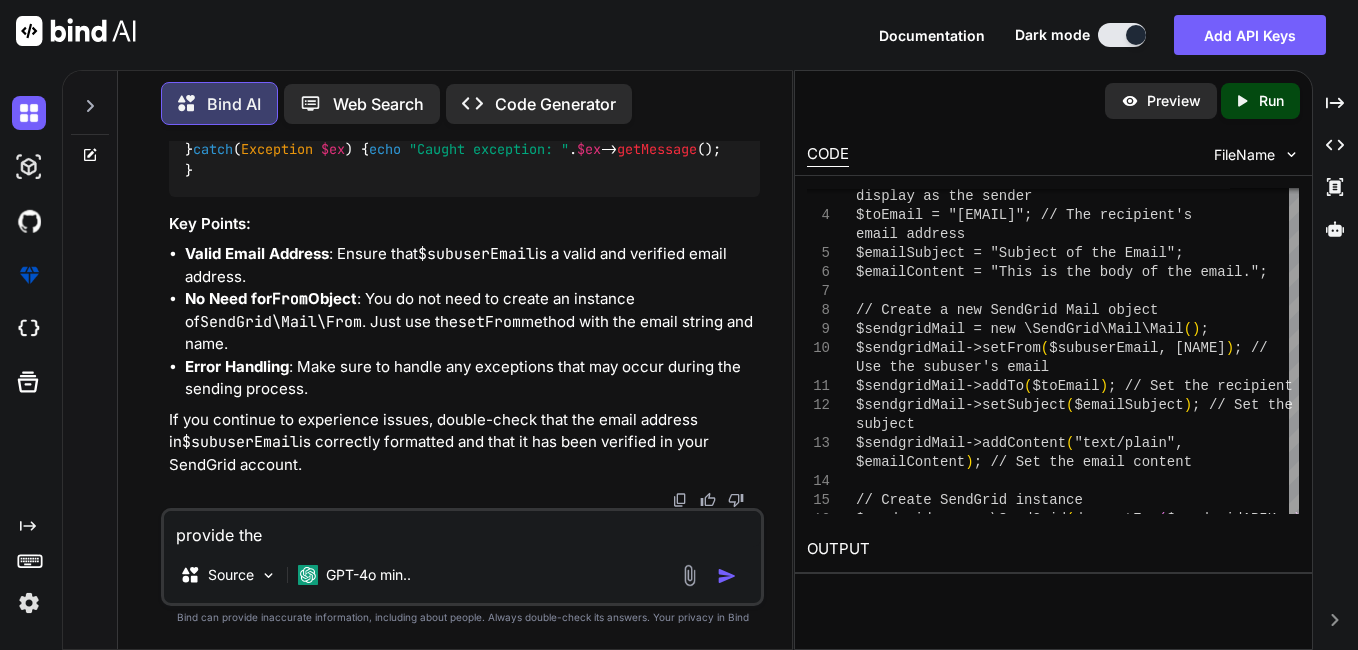 type on "provide the" 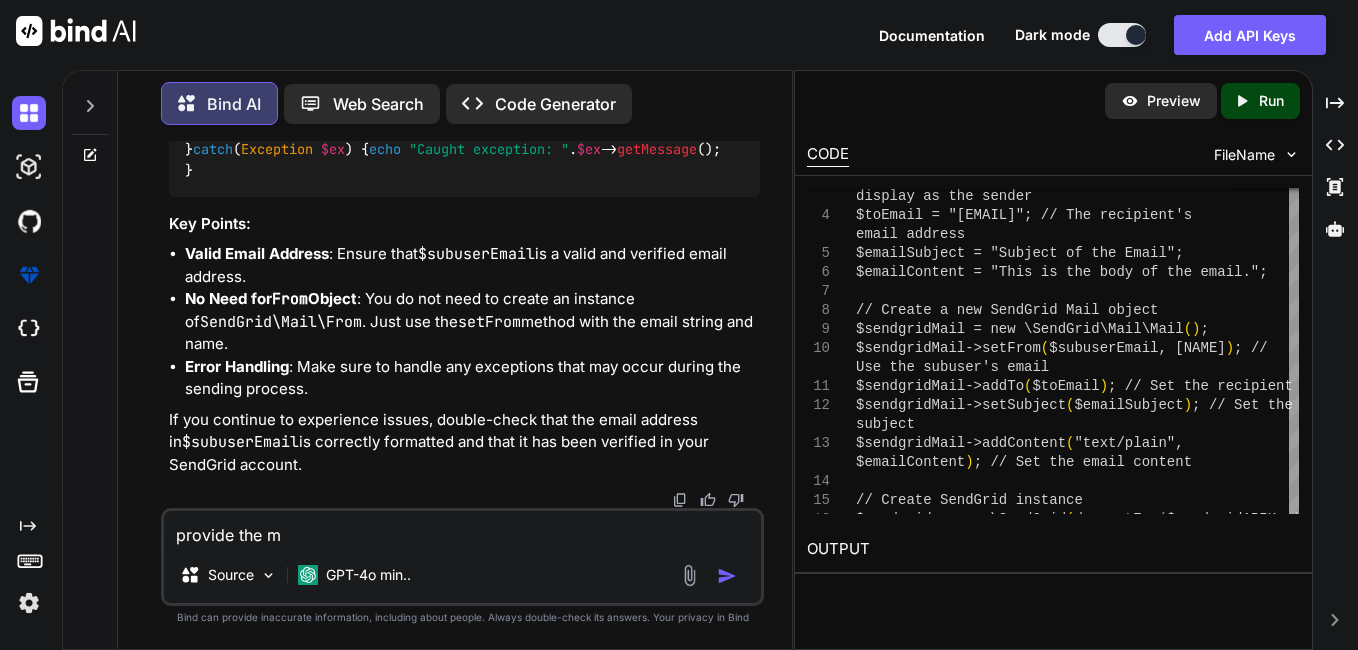 type on "provide the mo" 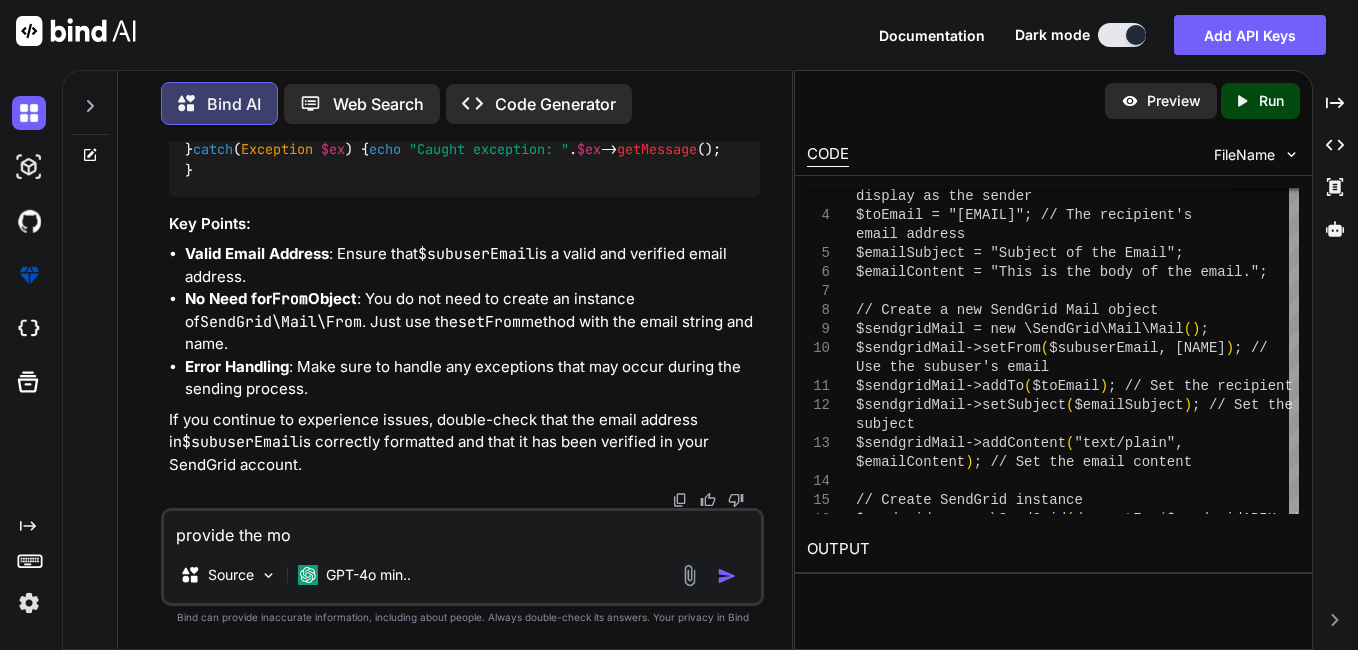 type on "provide the mom" 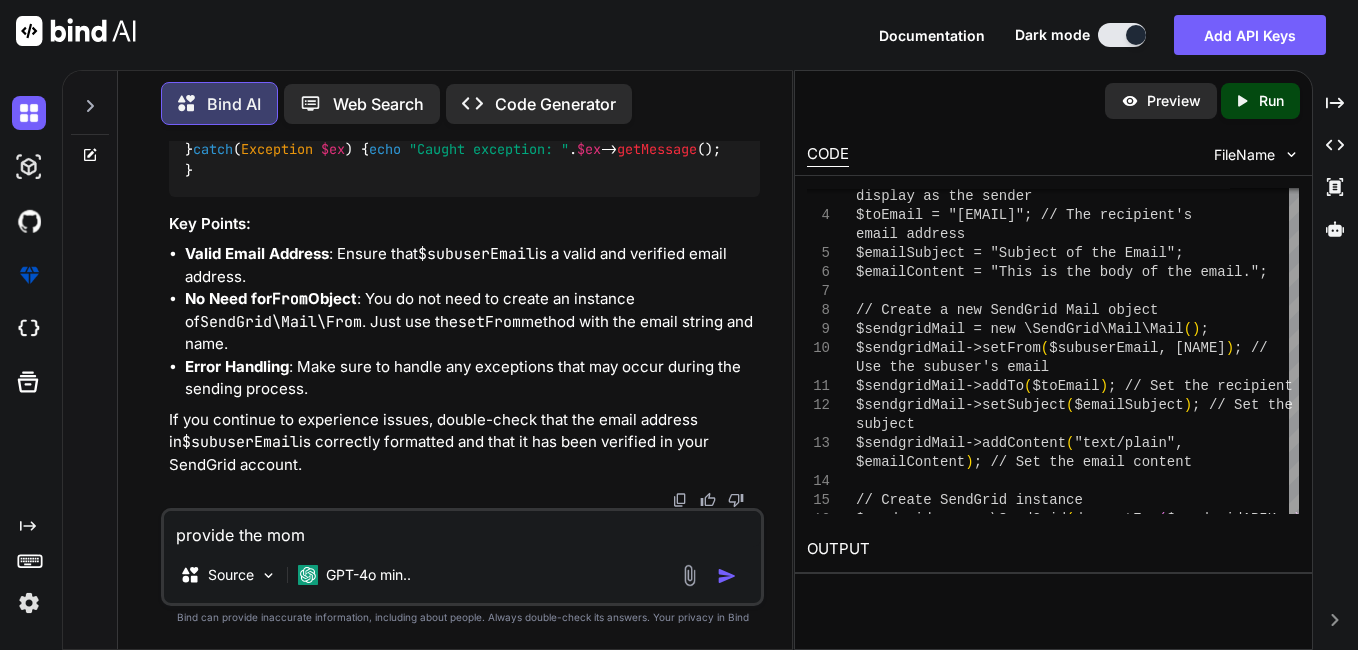 type on "provide the mom" 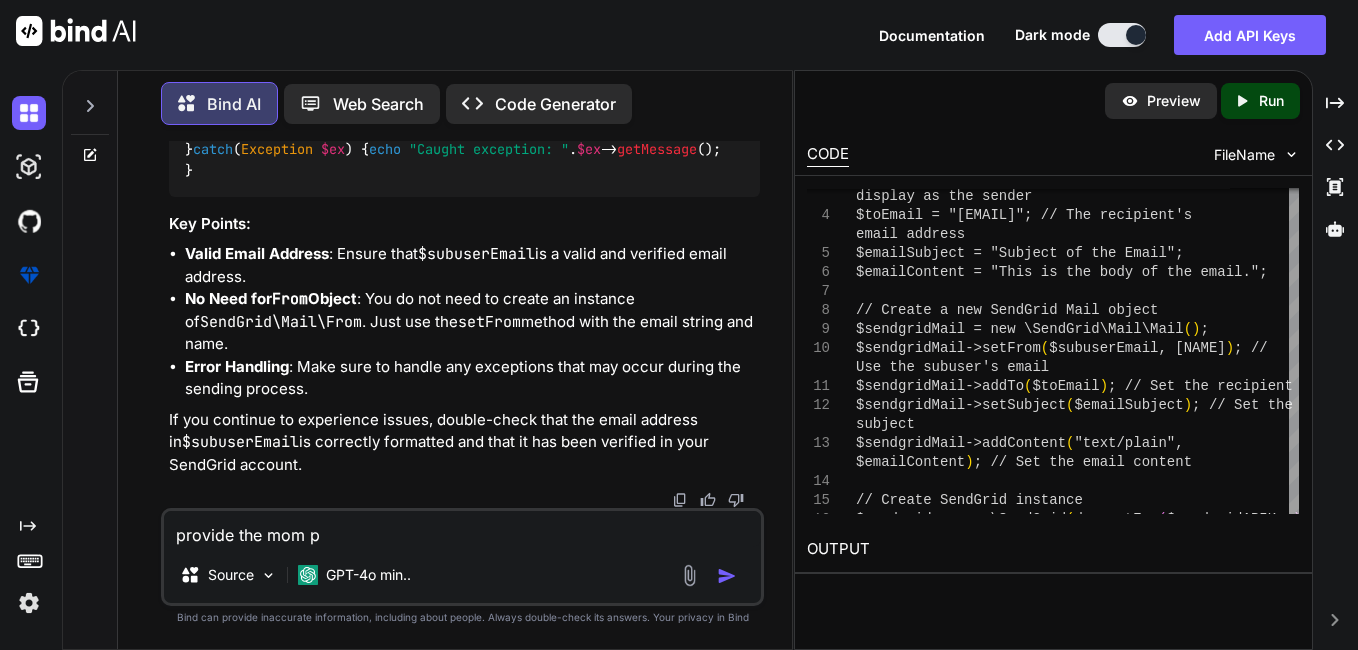 type on "provide the mom po" 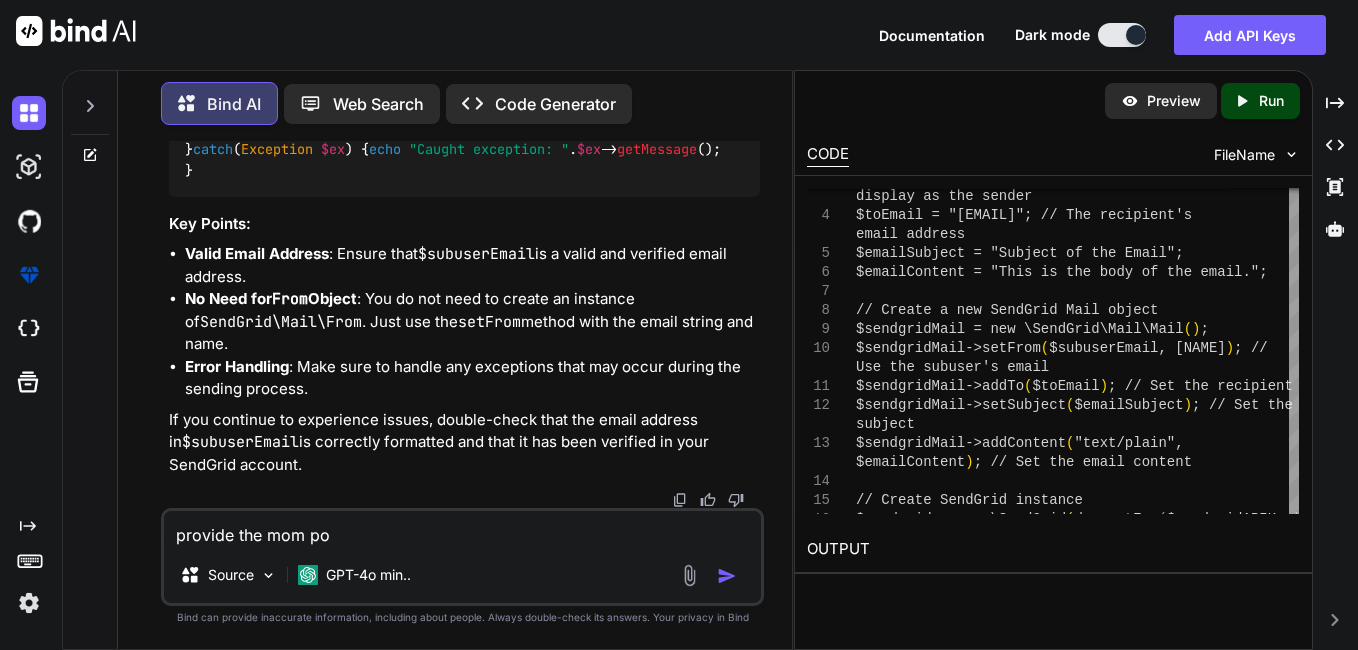 type on "provide the mom poi" 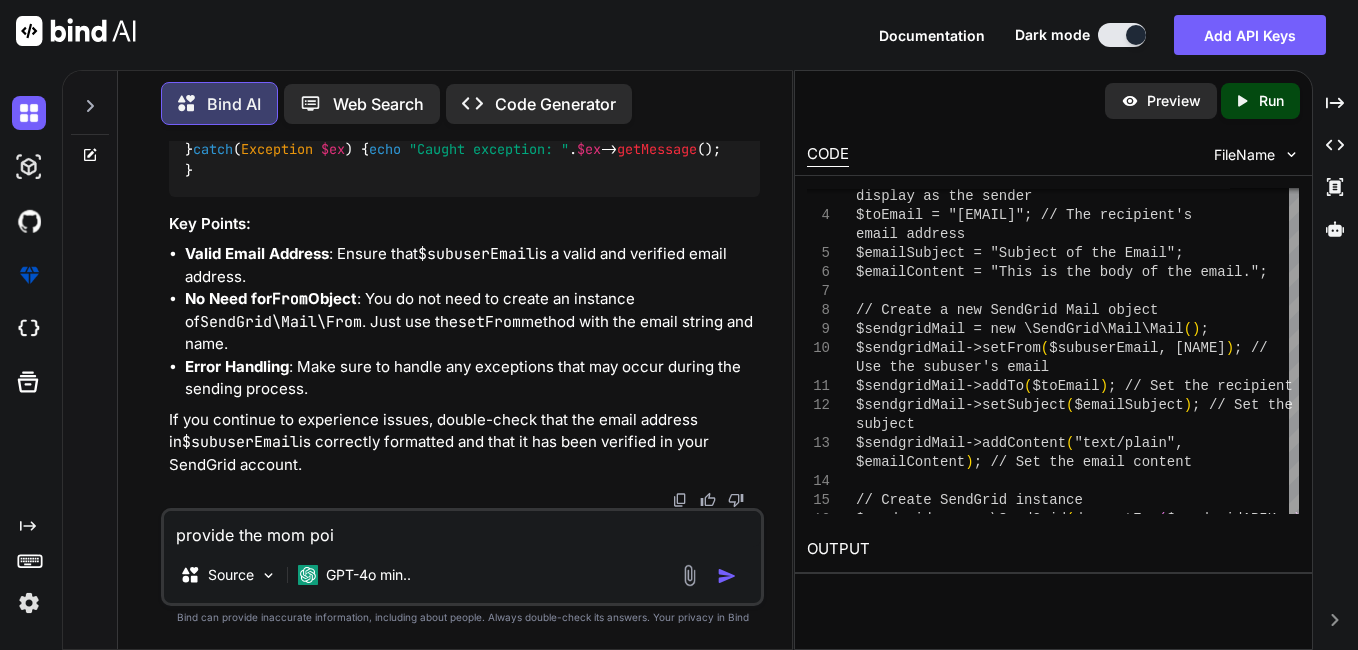 type on "provide the mom poin" 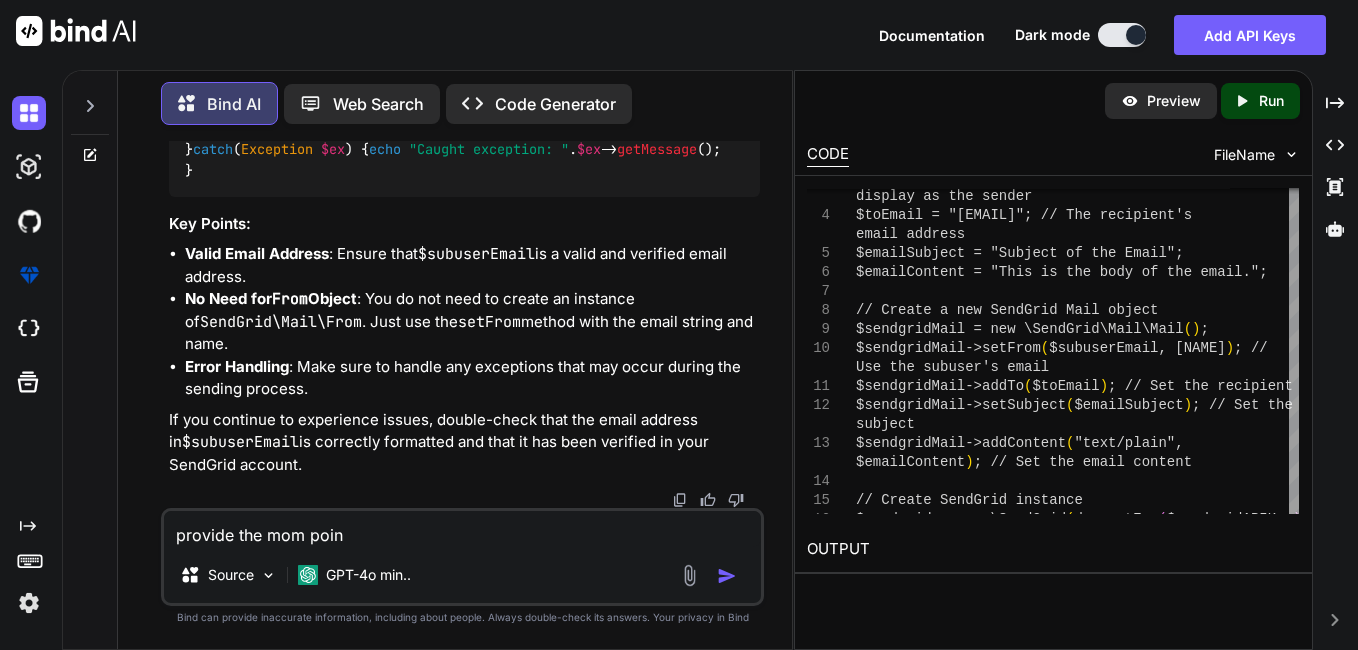 type on "provide the mom point" 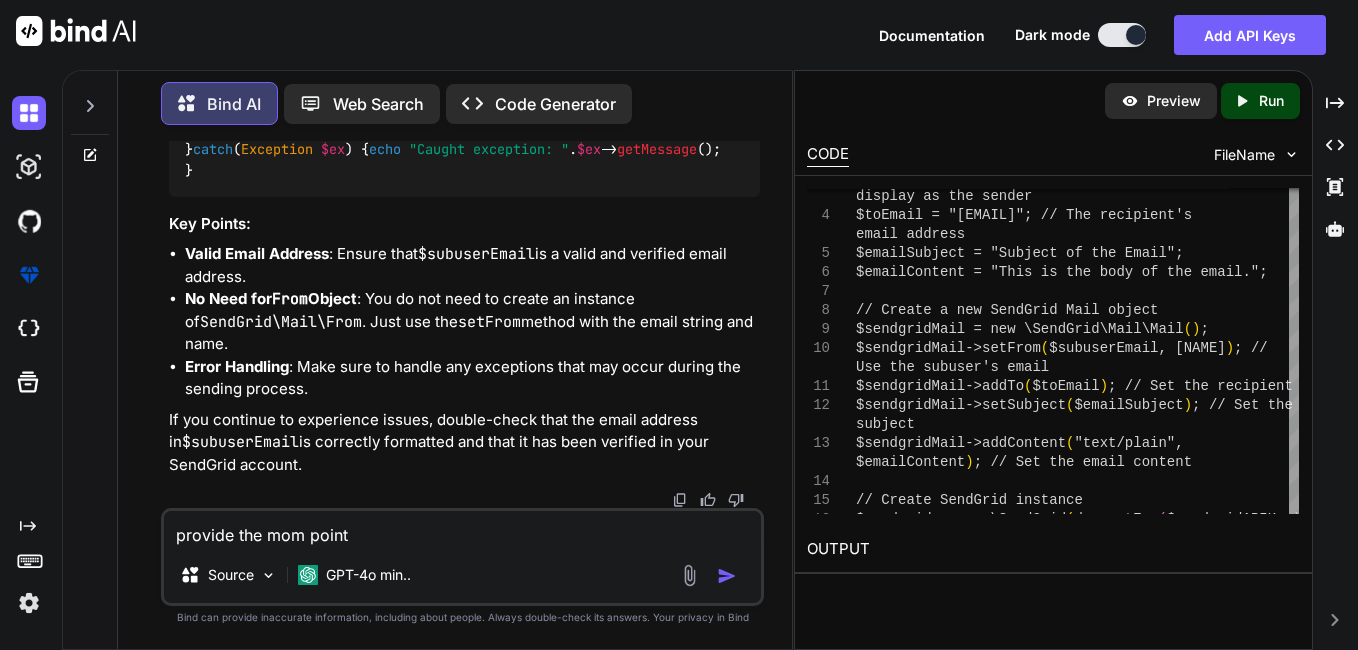 type on "provide the mom points" 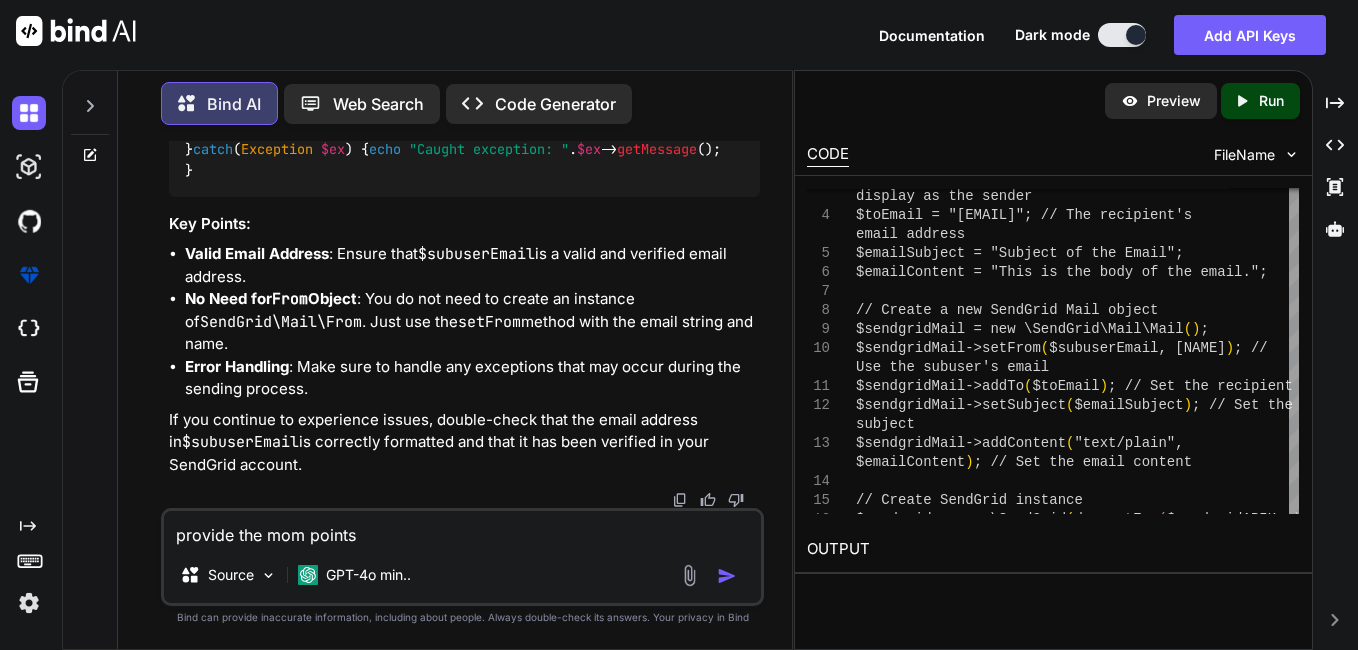 type on "provide the mom points" 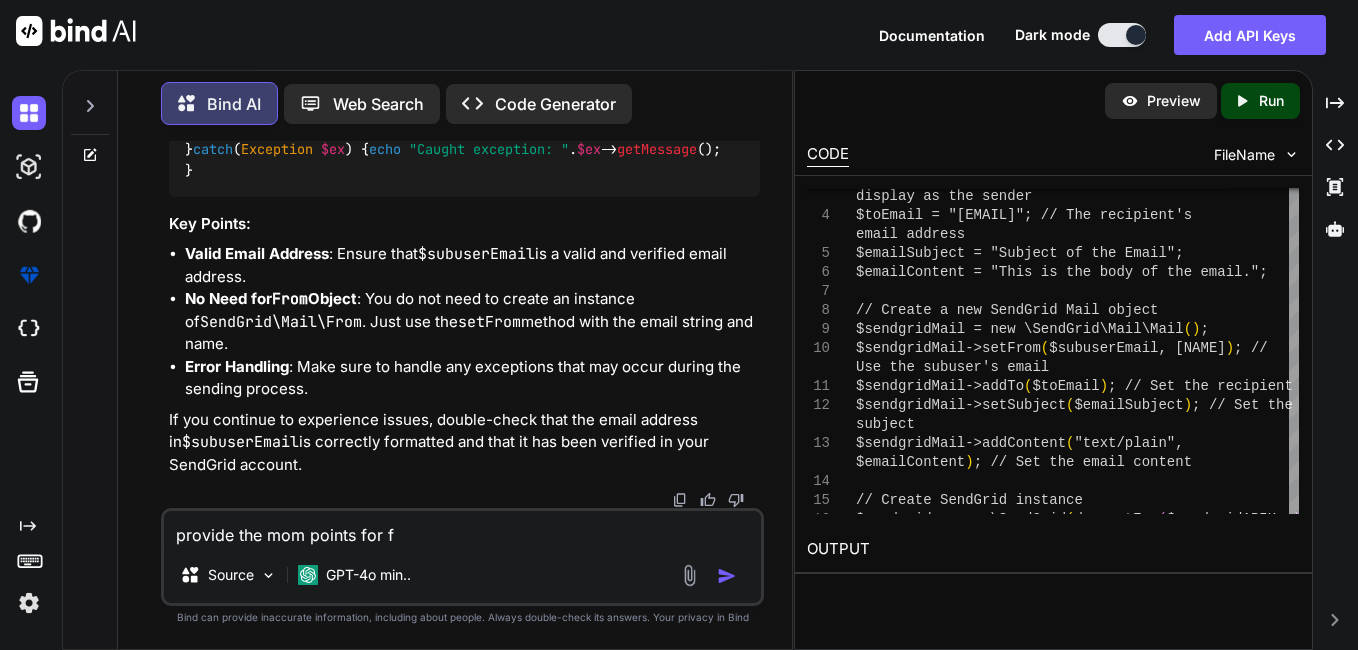 type on "provide the mom points fo" 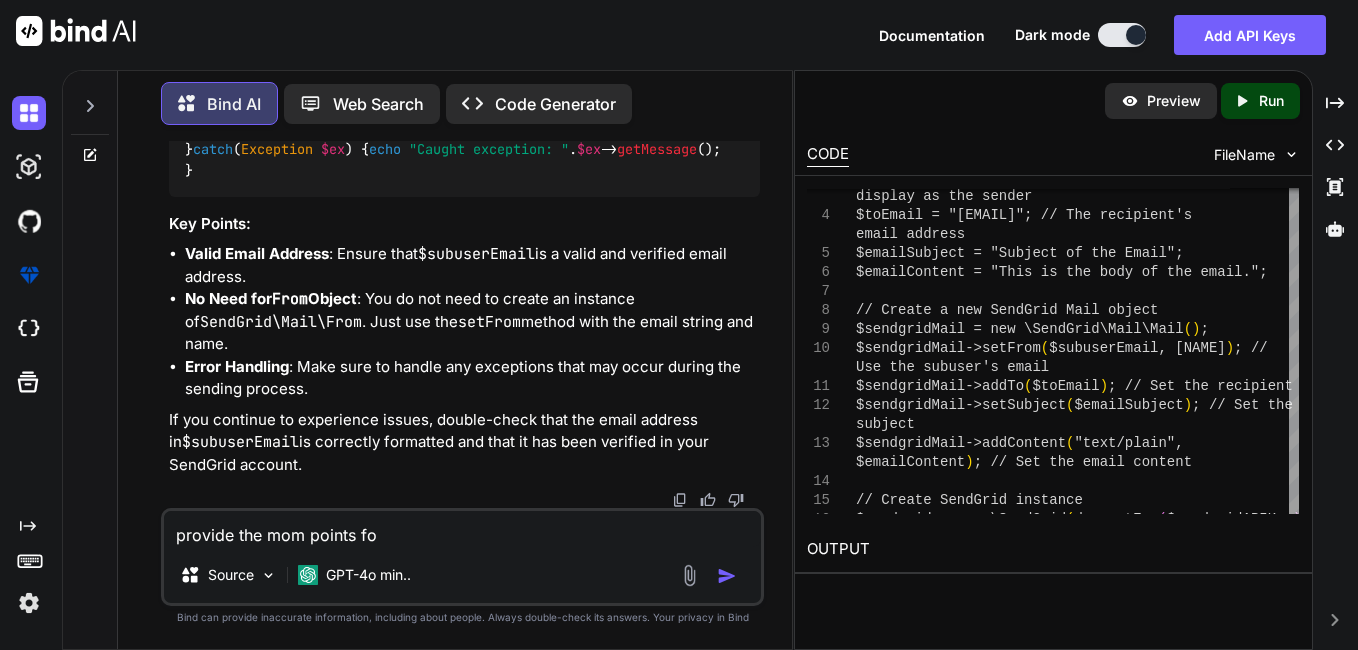 type on "x" 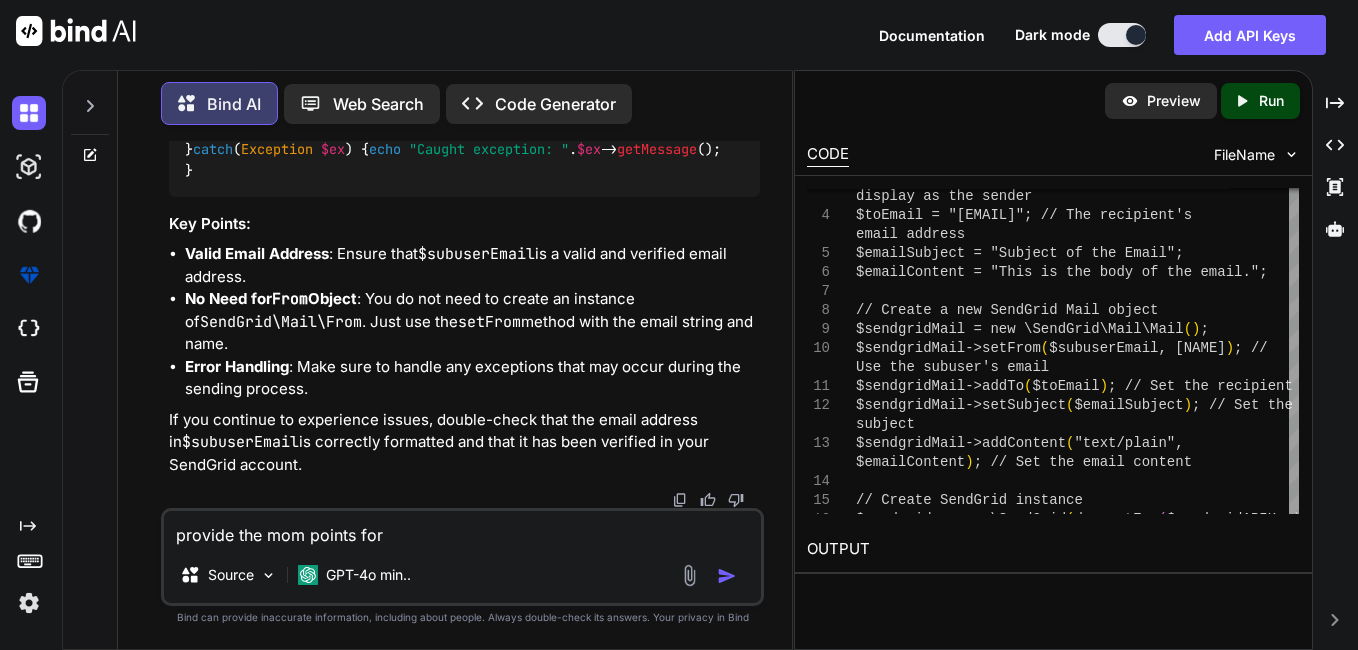 type on "provide the mom points for" 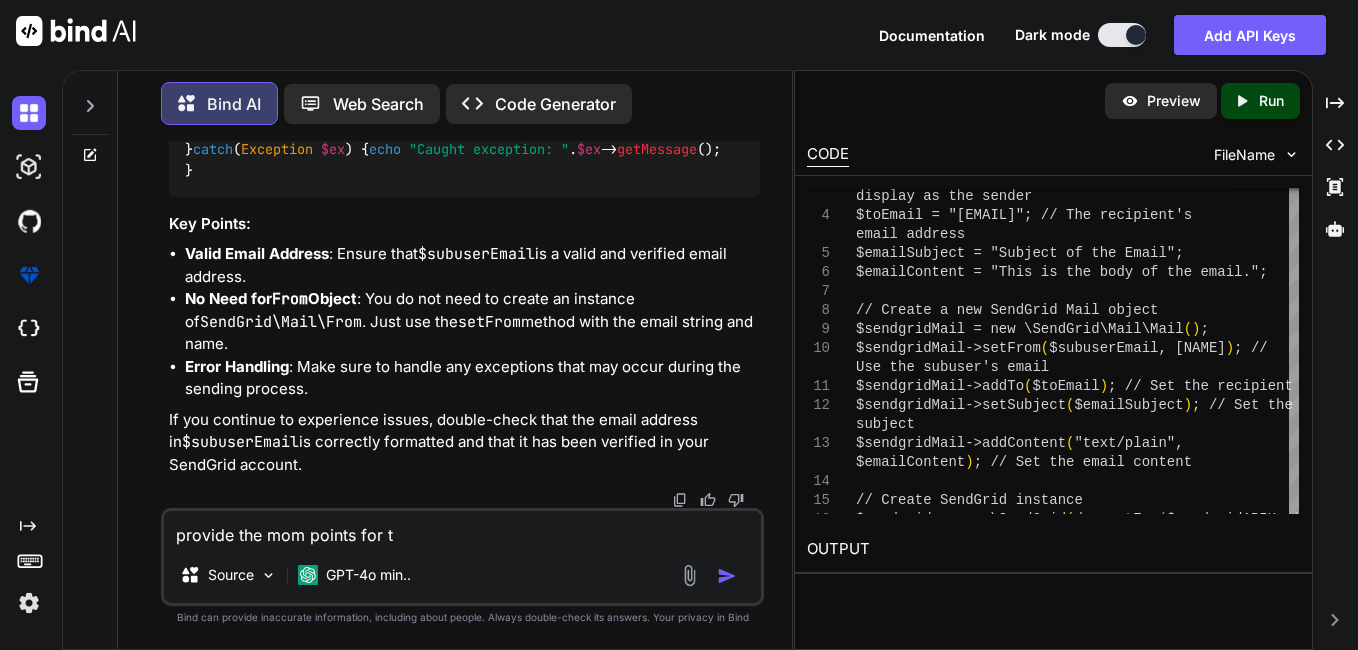 type on "provide the mom points for th" 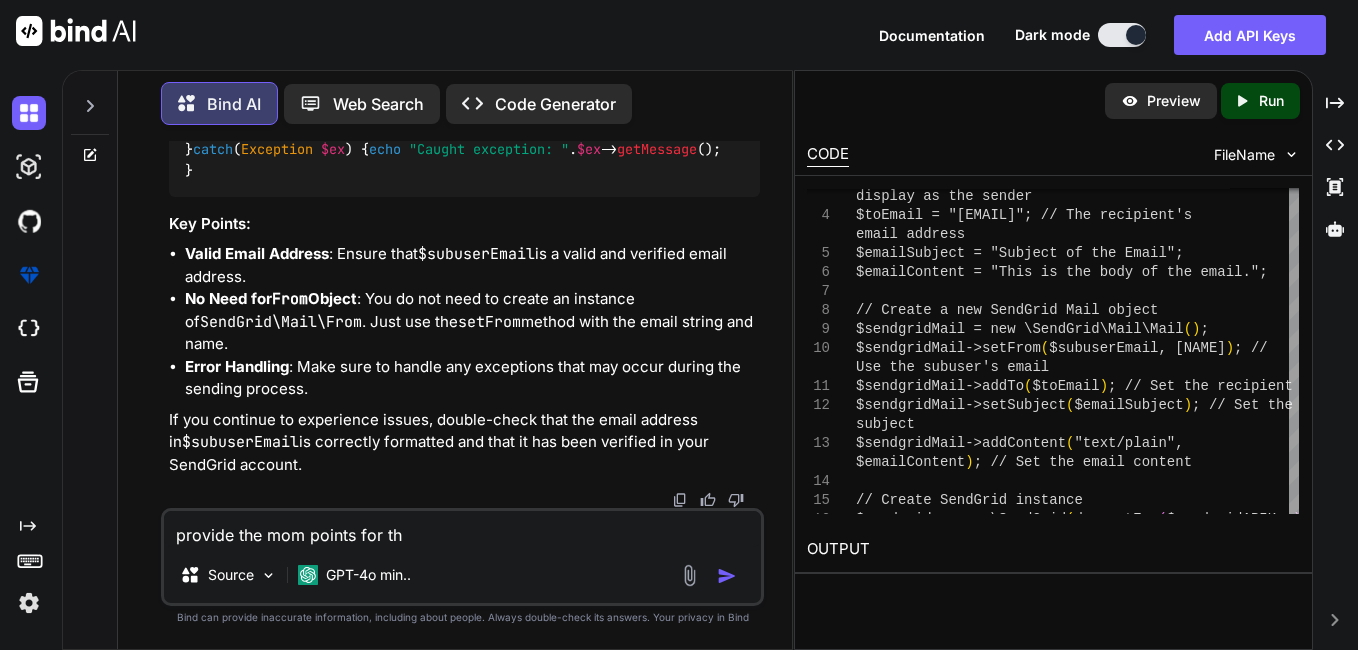 type on "provide the mom points for thi" 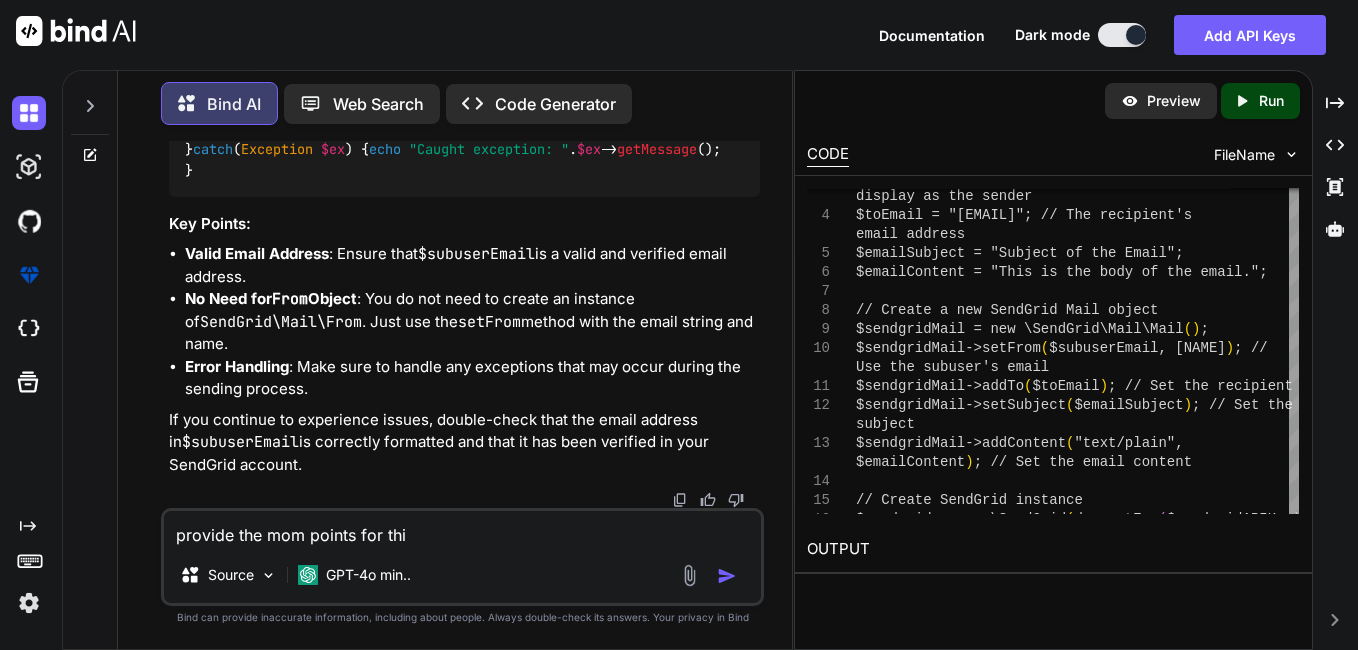 type on "provide the mom points for this" 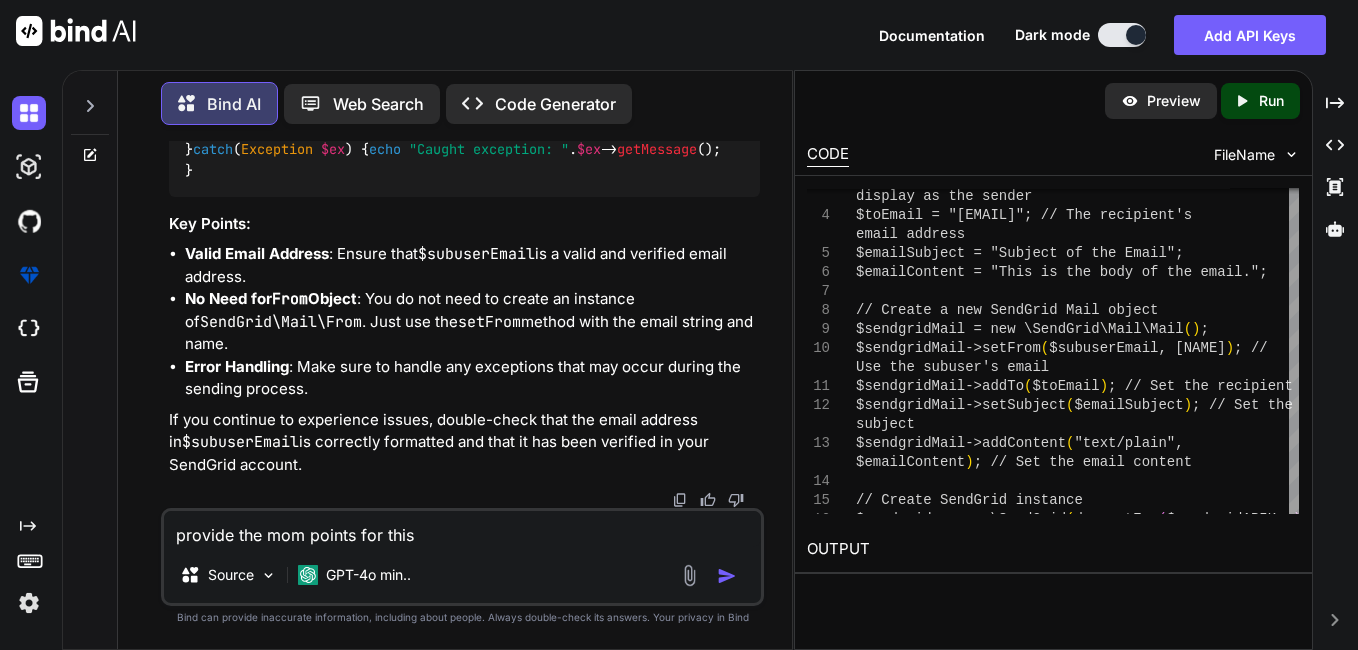 type on "provide the mom points for this" 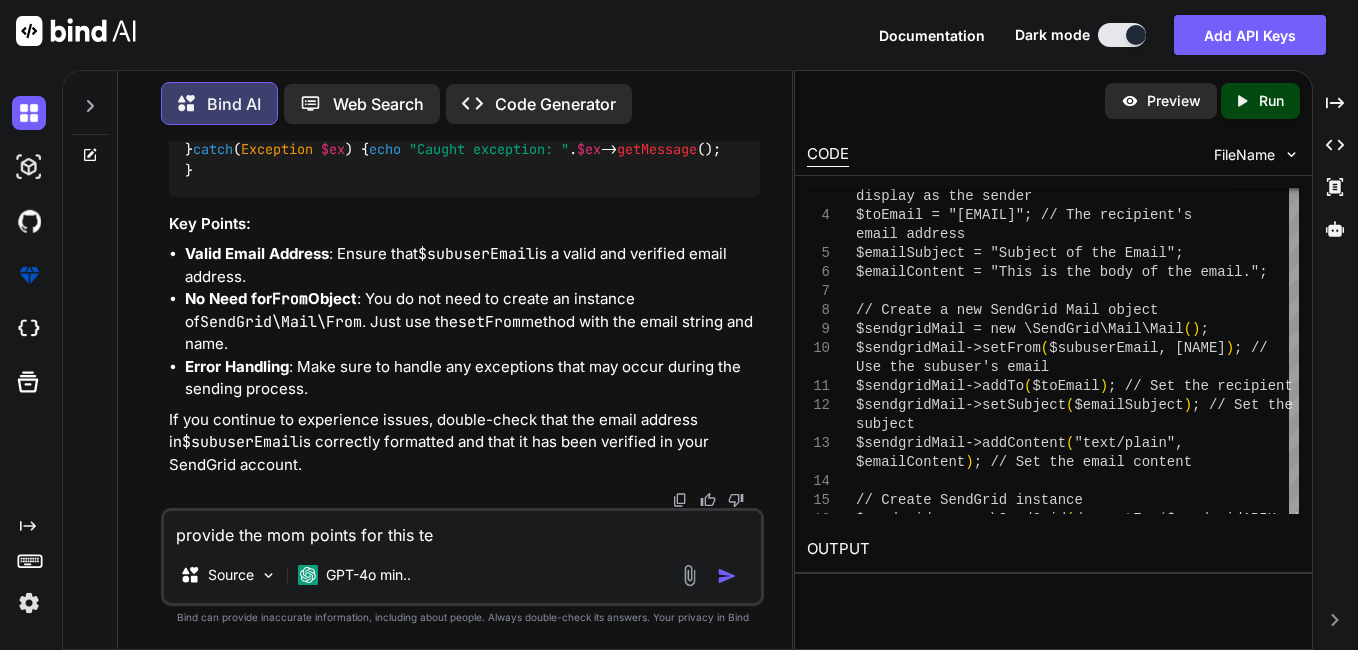 type on "provide the mom points for this ter" 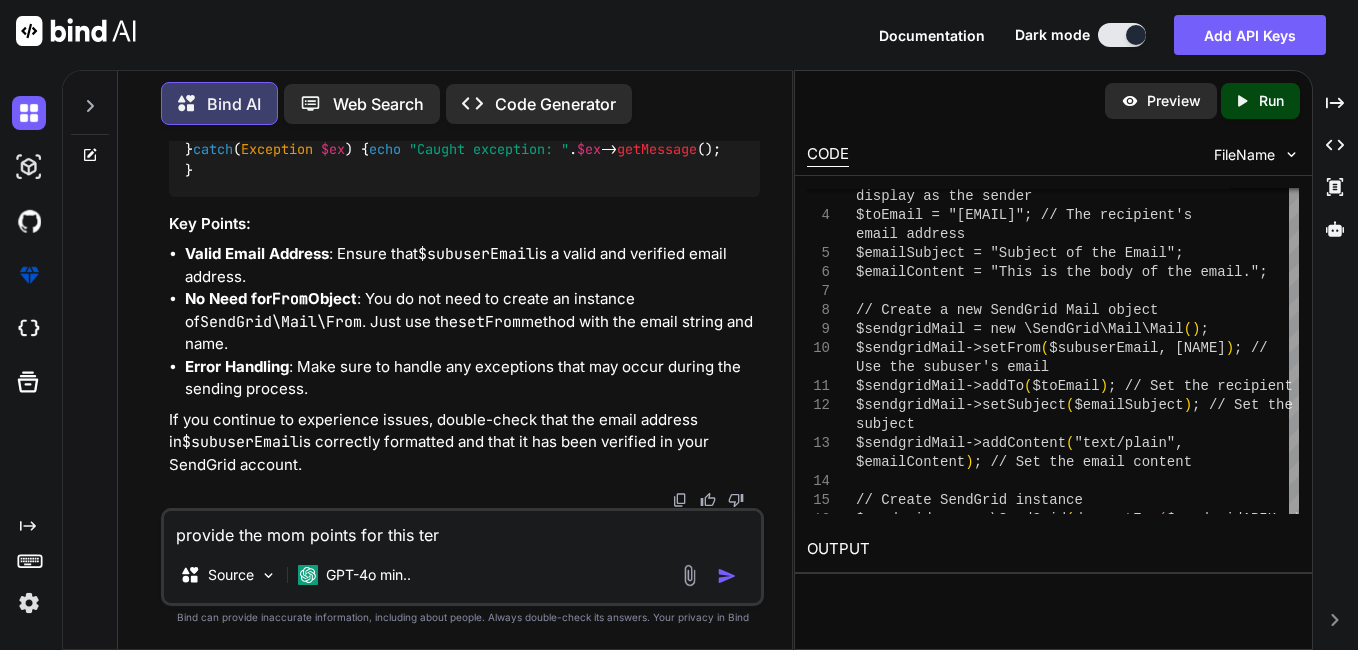 type on "provide the mom points for this ters" 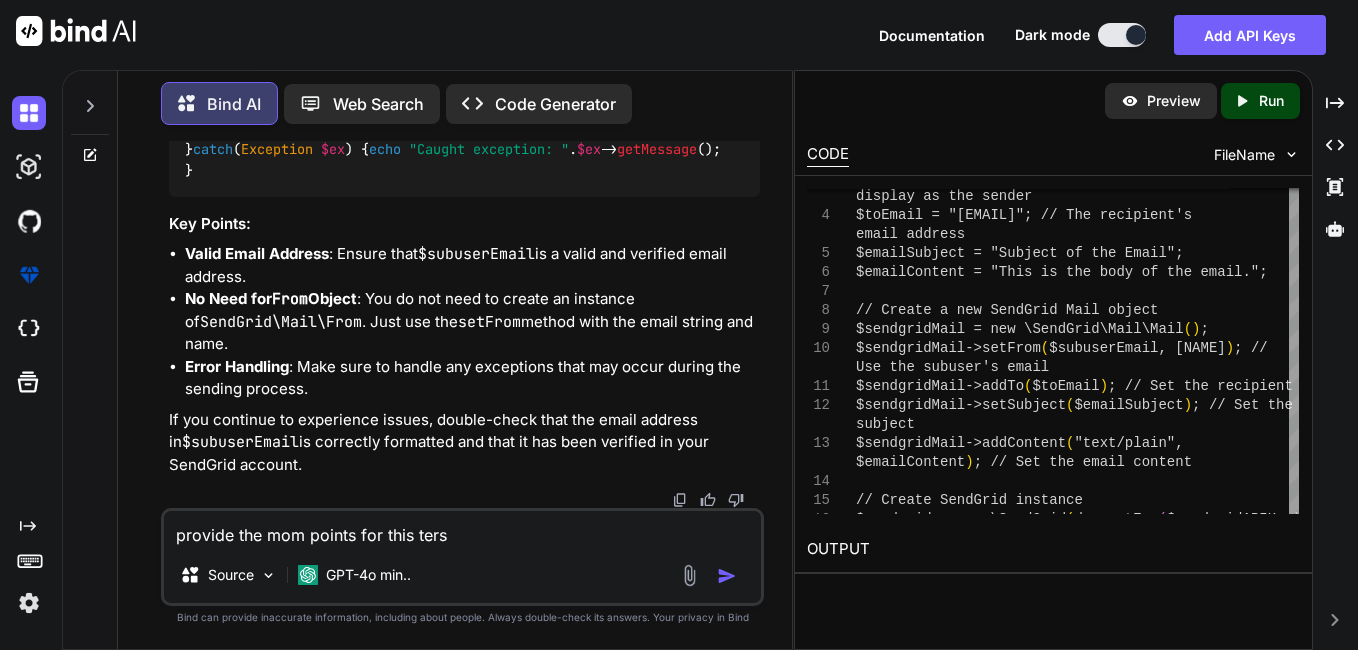 type on "provide the mom points for this ter" 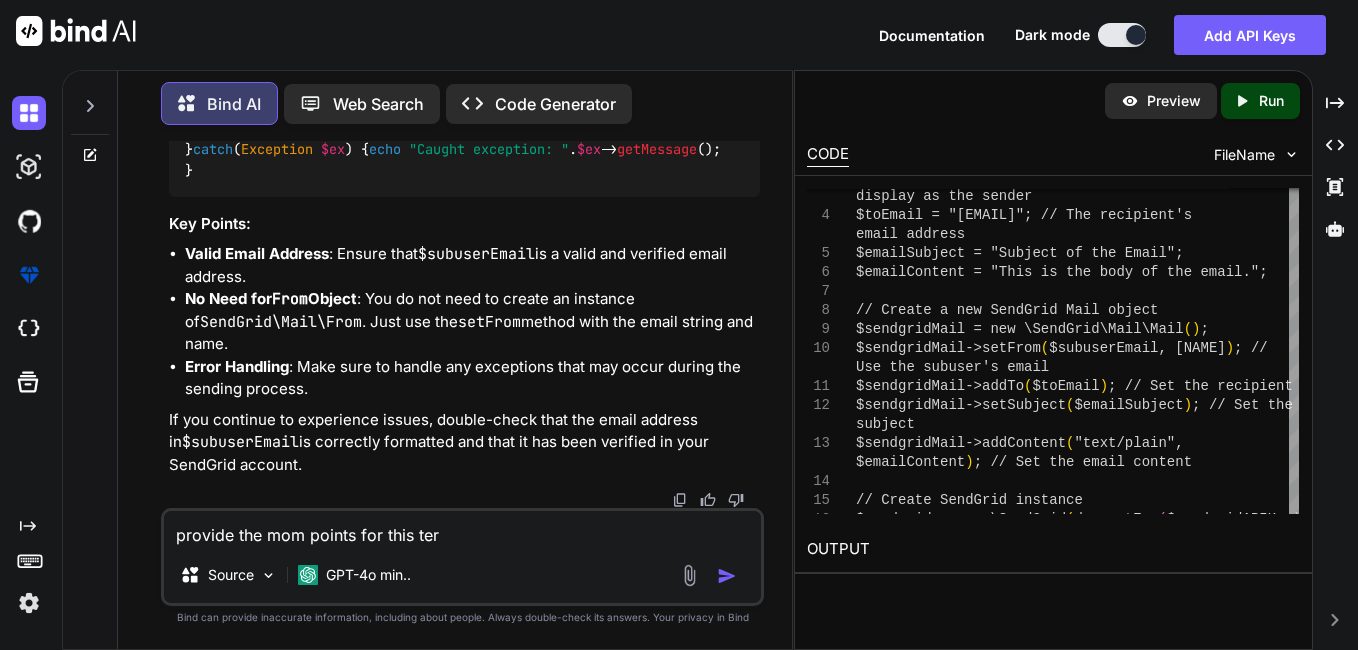 type on "provide the mom points for this te" 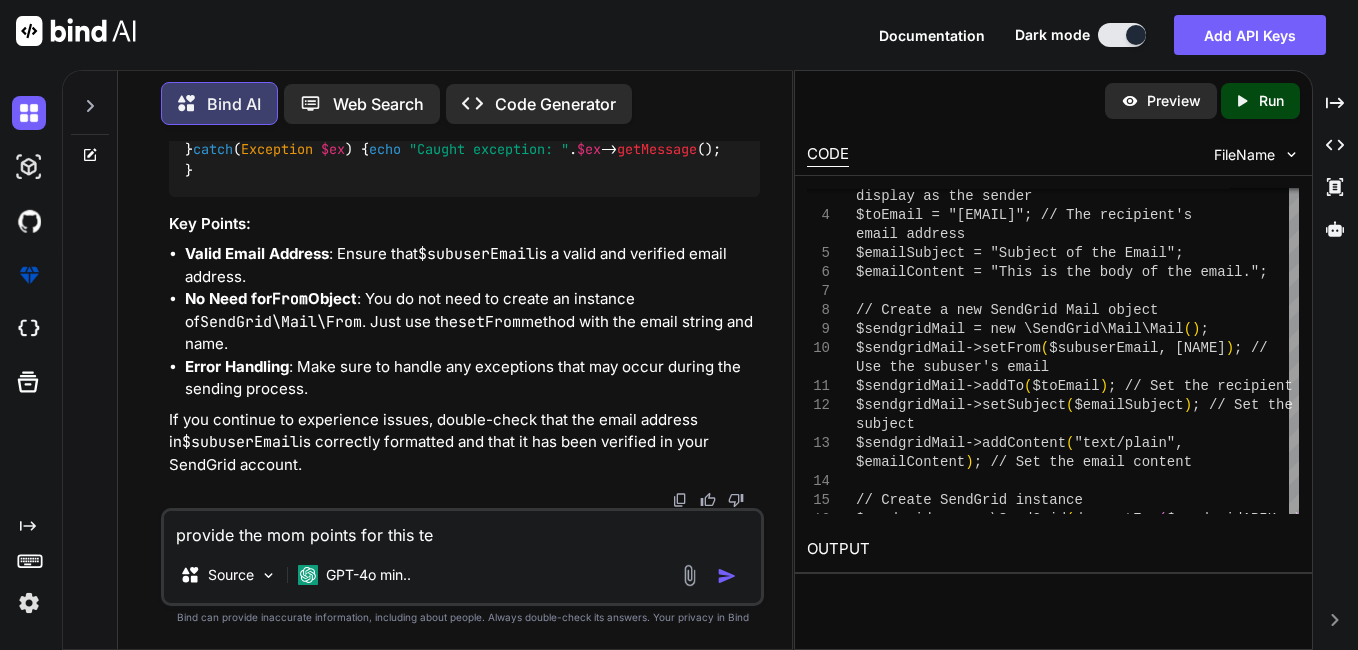 type on "provide the mom points for this t" 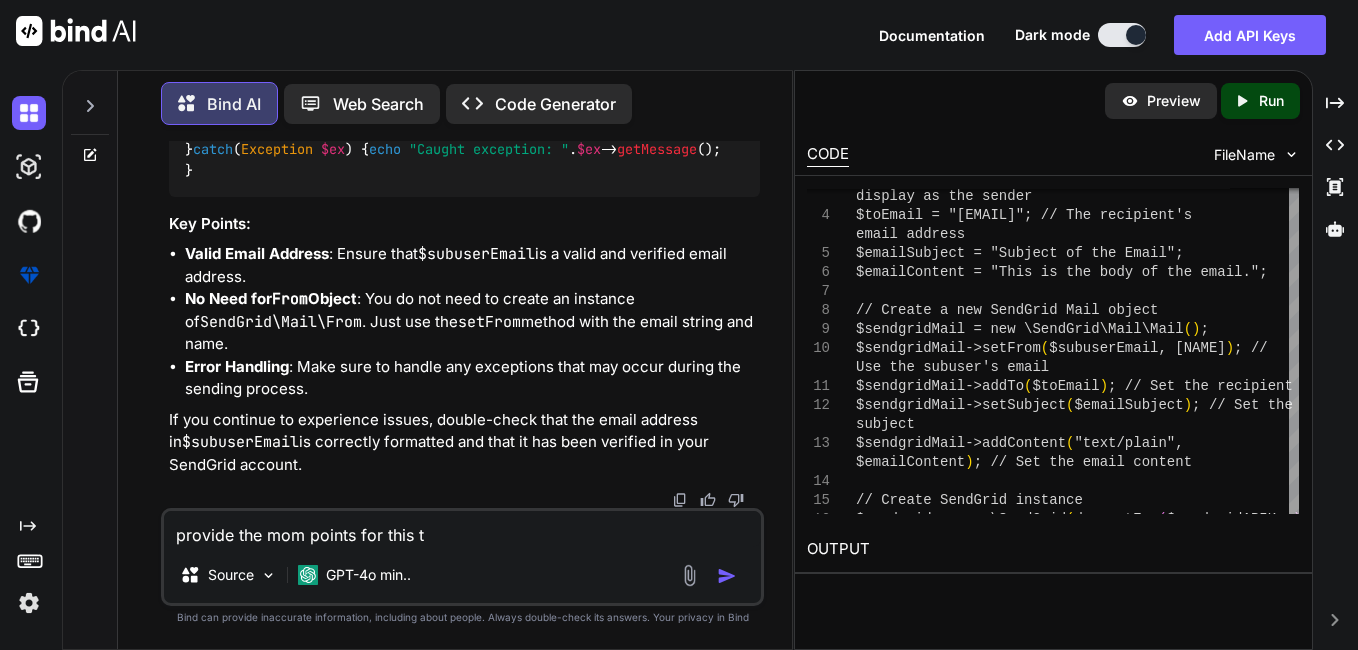 type on "provide the mom points for this tr" 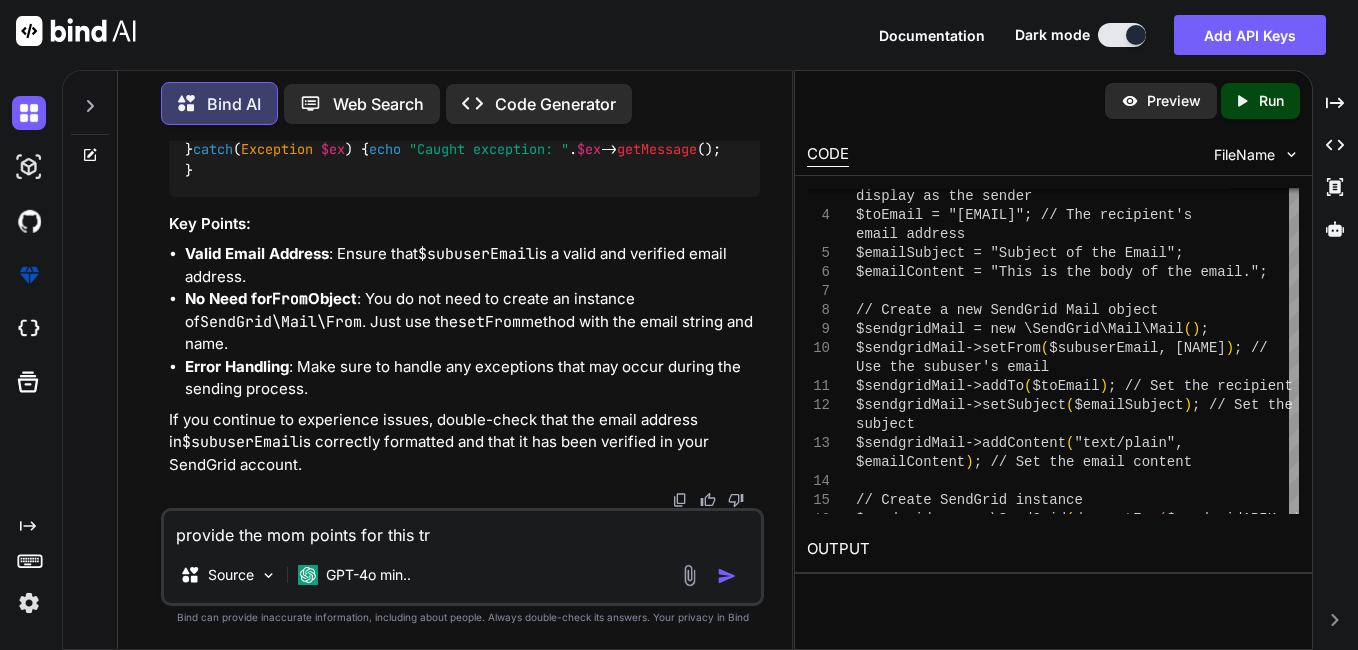 type on "provide the mom points for this trs" 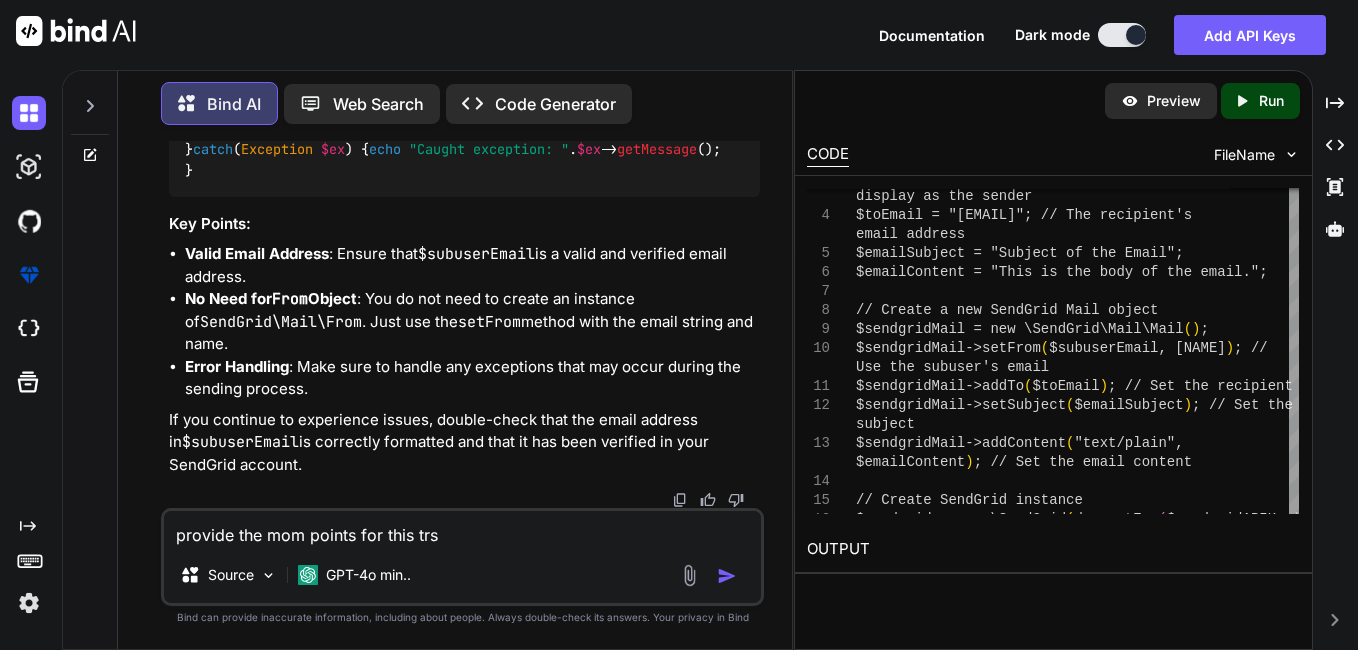 type on "provide the mom points for this trsa" 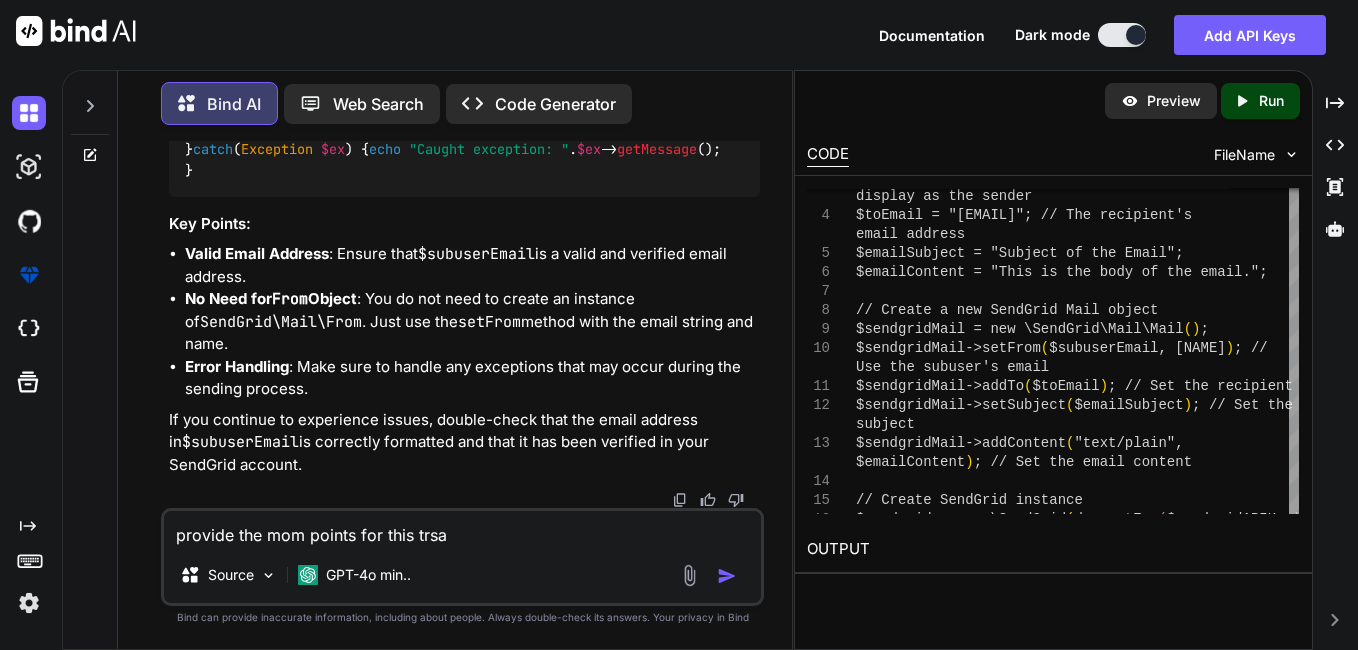 type on "provide the mom points for this trs" 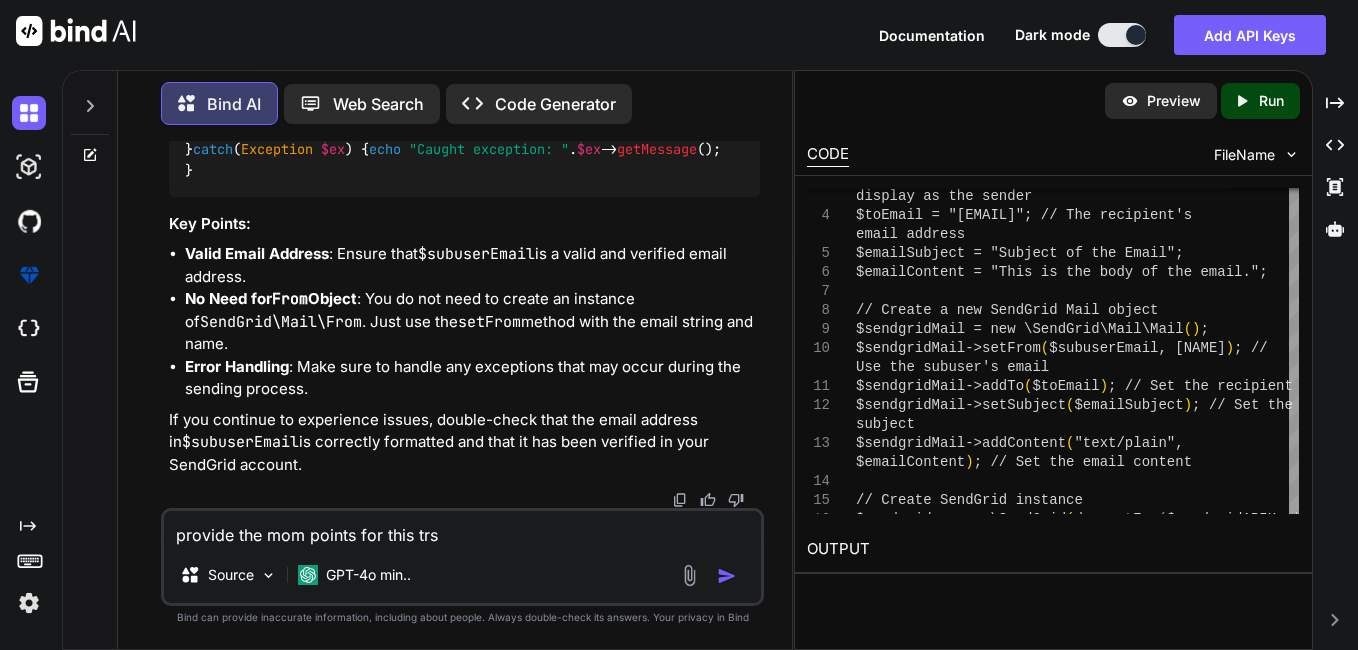 type on "provide the mom points for this tr" 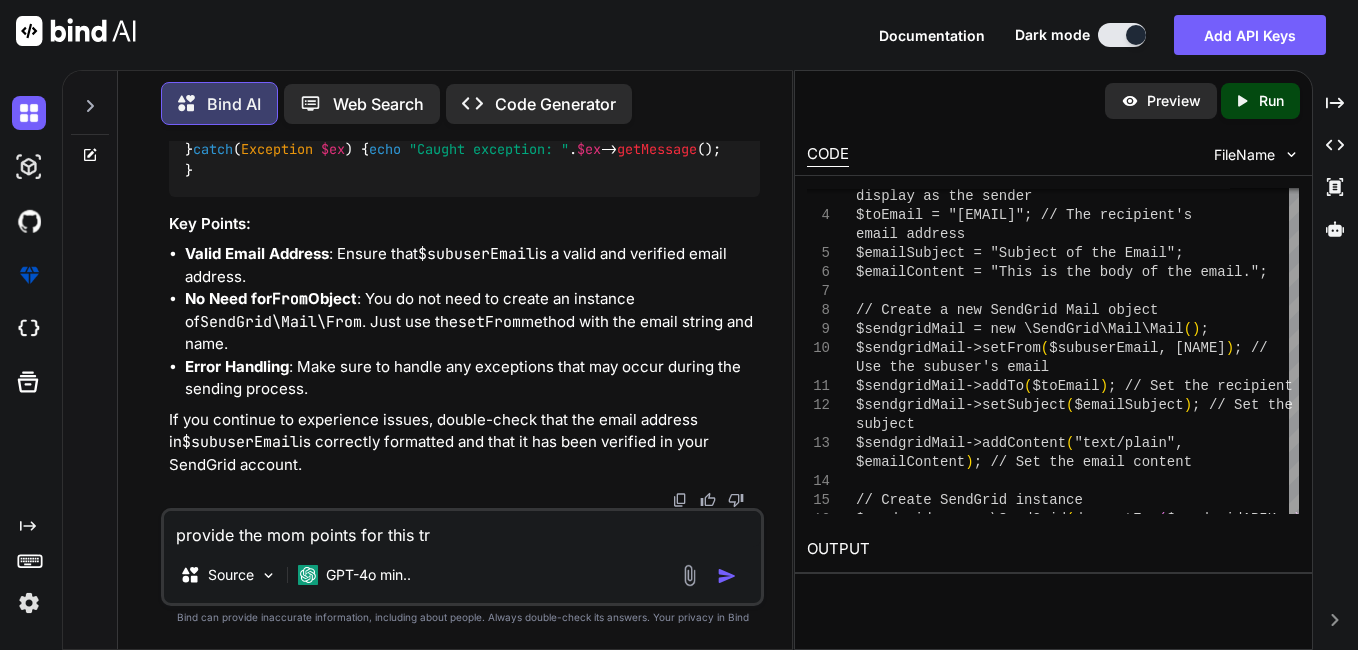 type on "provide the mom points for this tra" 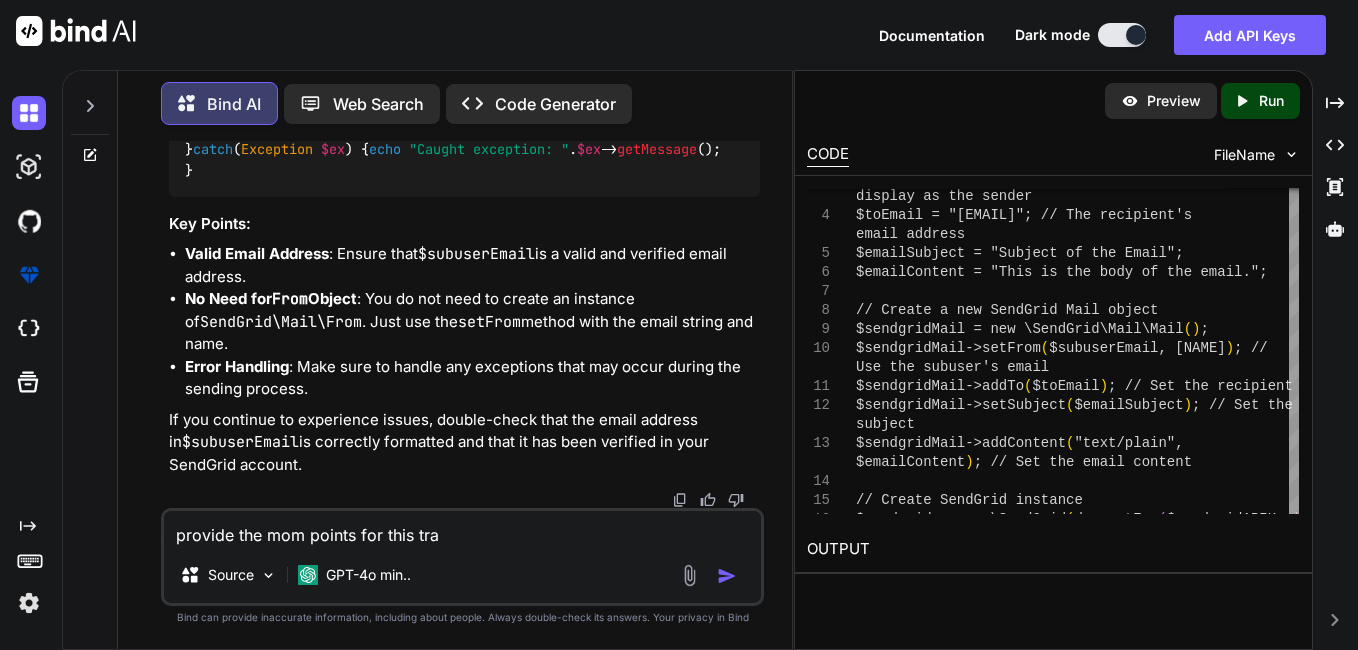 type on "provide the mom points for this tran" 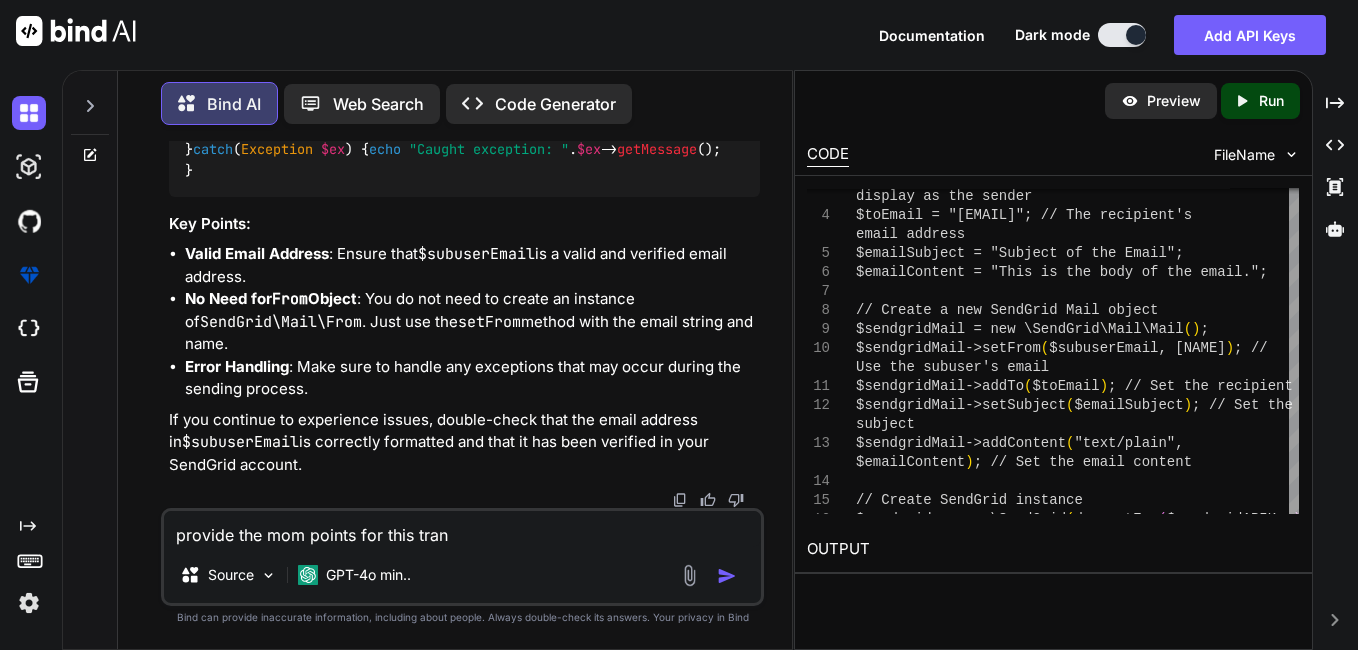 type on "provide the mom points for this trans" 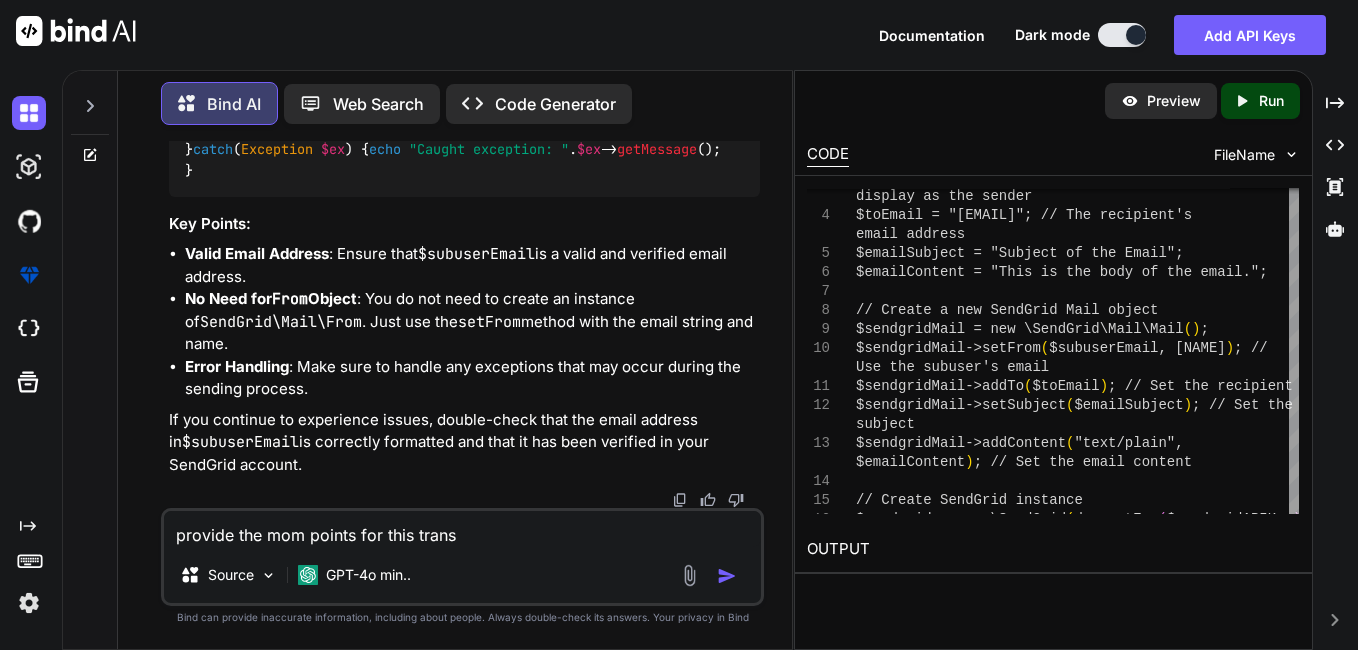 type on "x" 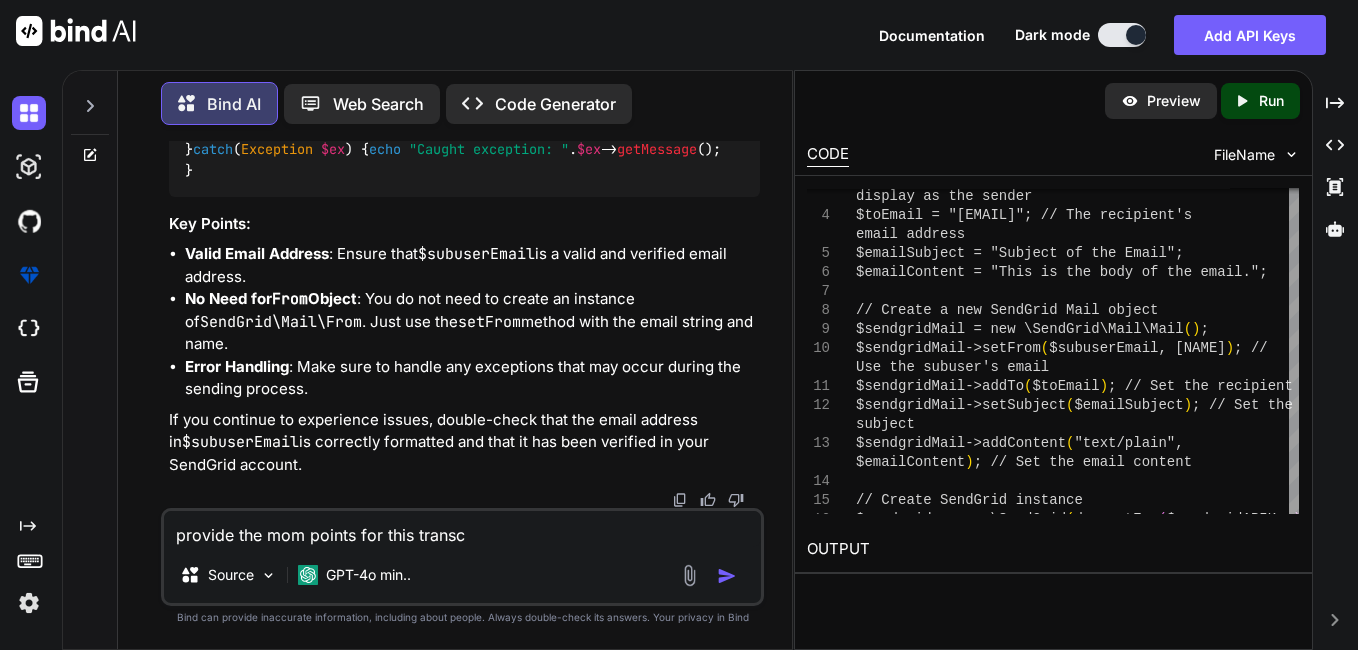 type on "provide the mom points for this transcr" 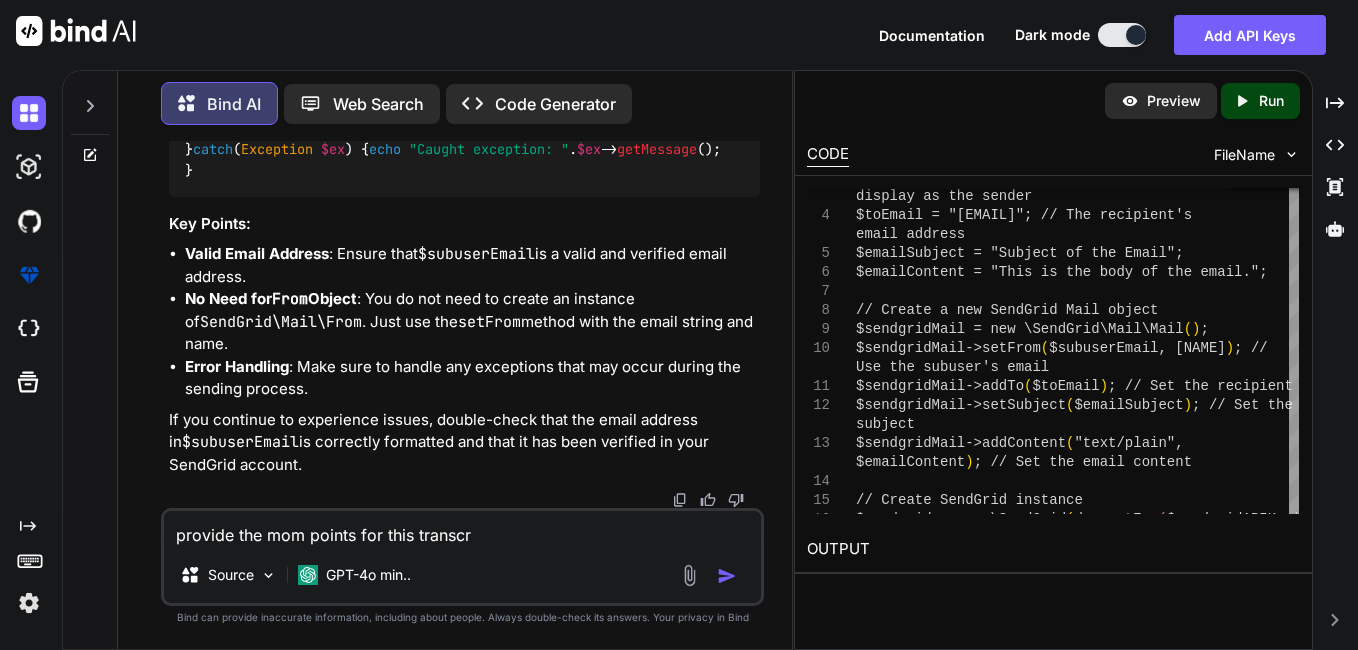 type on "provide the mom points for this transcri" 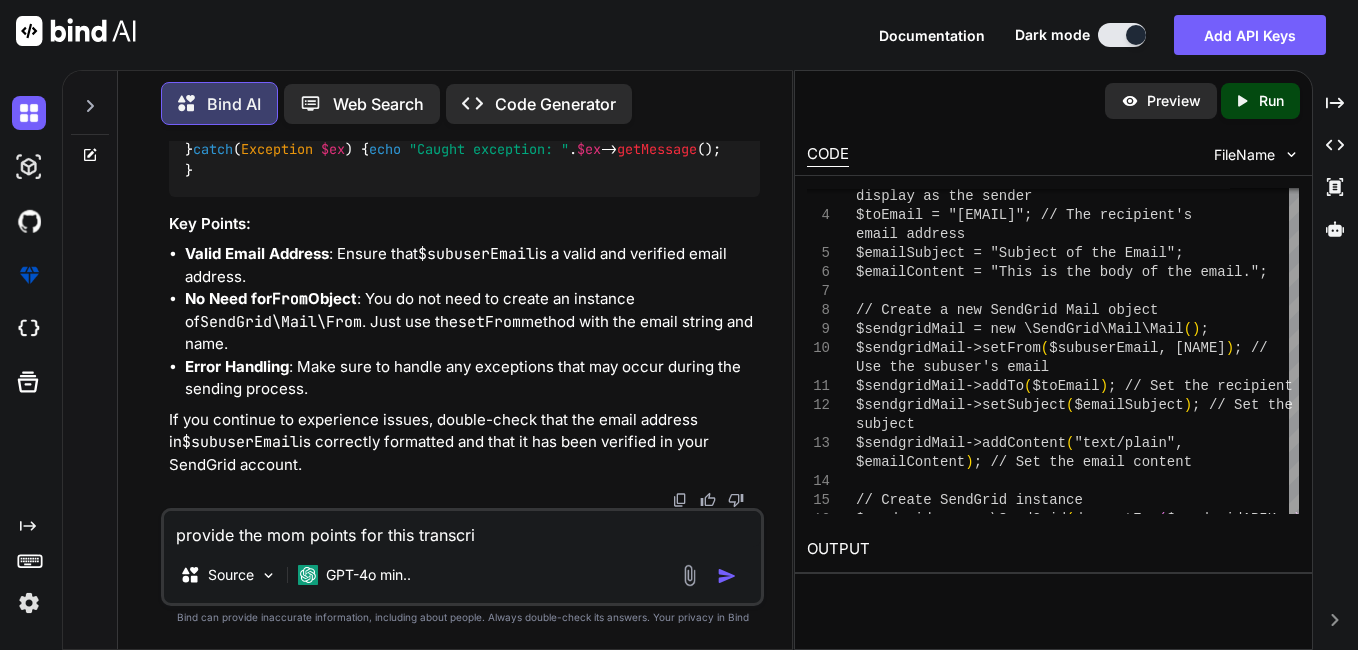 type on "x" 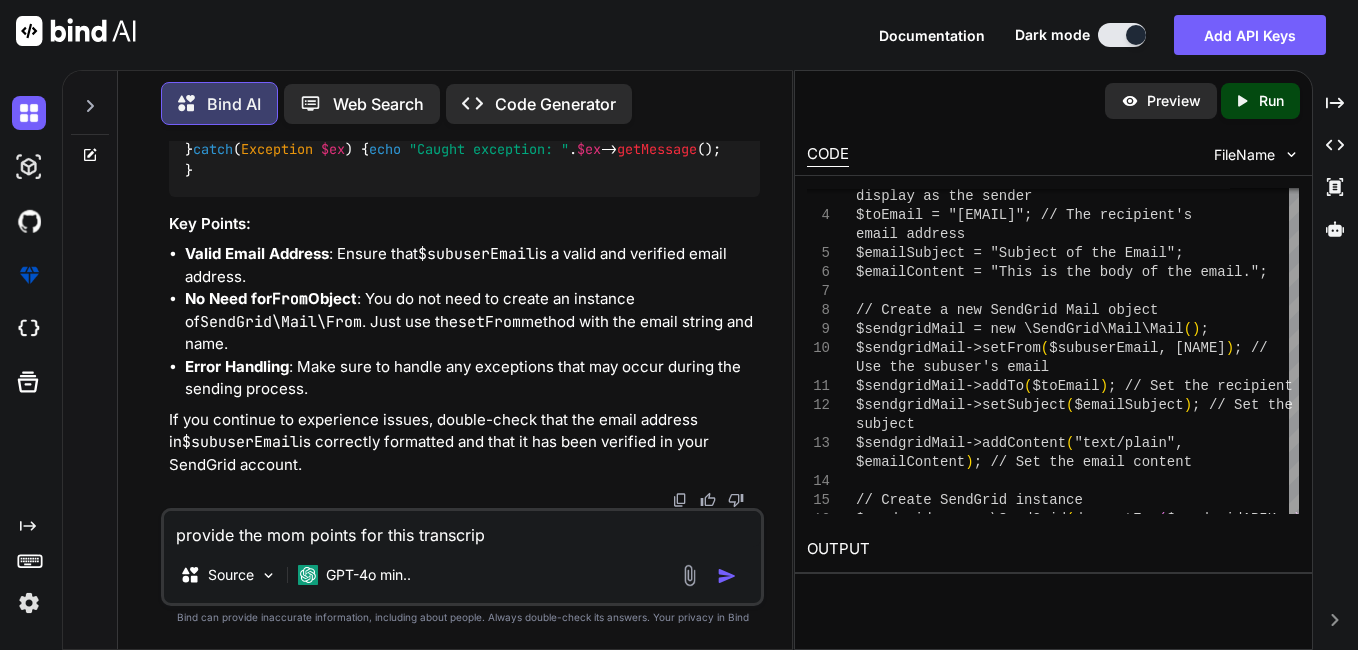 type on "provide the mom points for this transcript" 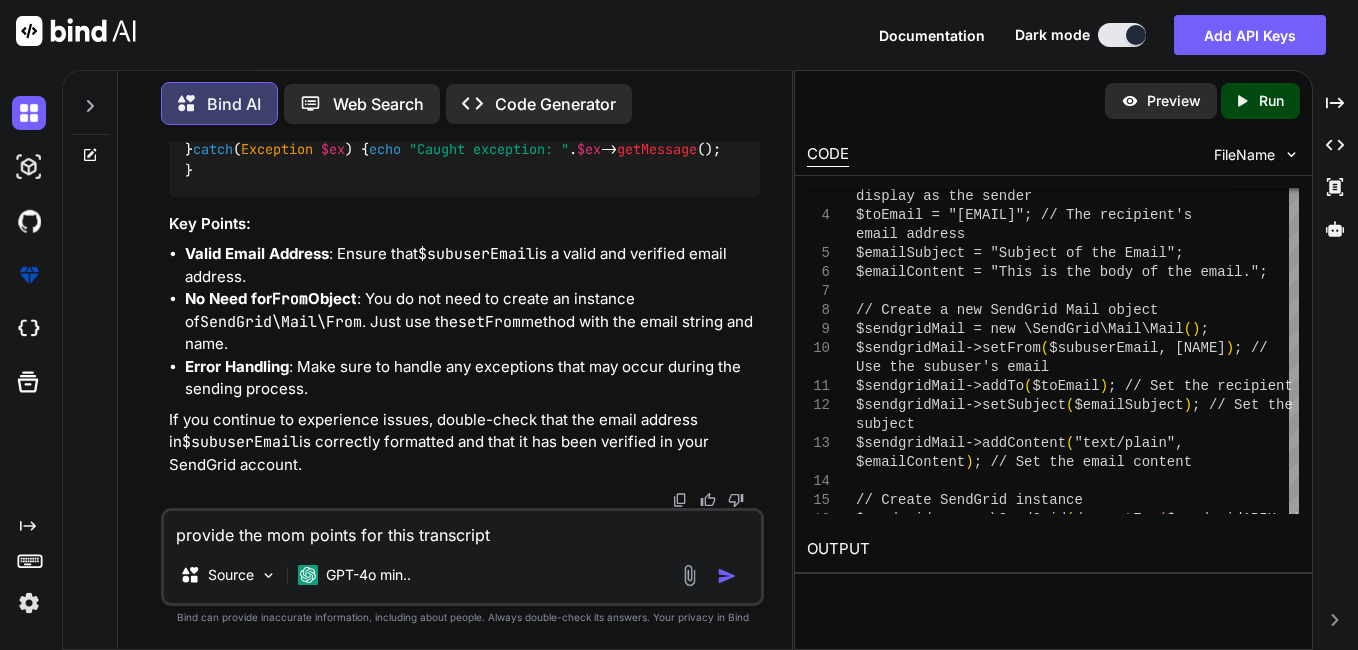 type on "provide the mom points for this transcript" 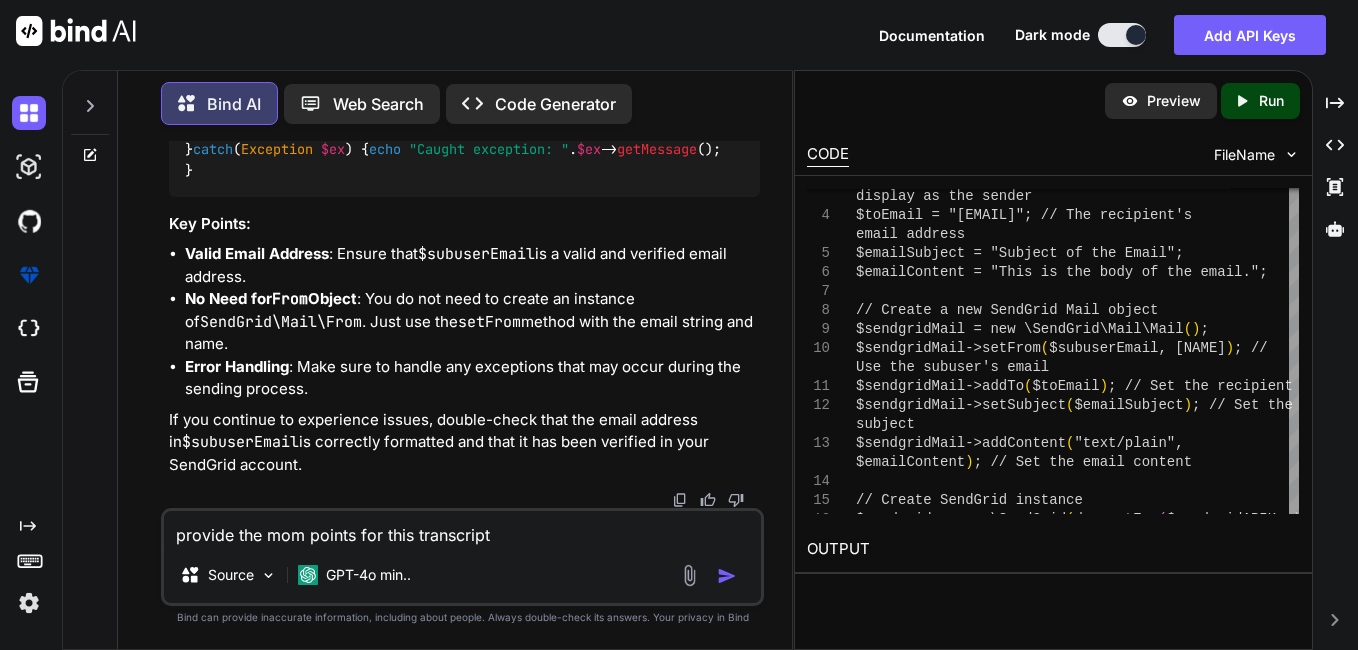 type on "provide the mom points for this transcript Chetu India PHP Team
Hello, Ann would mind.
Ian Nixon
Ian Nixon
04:31
Good morning. How are you.
Chetu India PHP Team
Chetu India PHP Team
04:34
I'm good. How are you?
Ian Nixon
Ian Nixon
04:36
I'm good. I'm good ready for it to be the weekend.
Chetu India PHP Team
Chetu India PHP Team
04:49
Is Maggie joining.
Ian Nixon
Ian Nixon
04:50
Yes, she she returned from vacation yesterday evening, so she should be on in just a moment.
TELEPHONE_USER
TELEPHONE_USER
04:58
Okay. We'll wait.
Ian Nixon
Ian Nixon
04:59
Okay. Thank you.
Maggie Mae Clune
Maggie Mae Clune
05:18
Good morning, team.
Chetu India PHP Team
Chetu India PHP Team
05:22
Hey? Good morning.
I think, is a little bit late. Can you start.
Maggie Mae Clune
Maggie Mae Clune
05:36
Yeah. Go ahead.
TELEPHONE_USER
TELEPHONE_USER
05:38
Okay.
Chetu India PHP Team
Chetu India PHP Team
05:49
Oh! My screen is visible to you!
Maggie Mae Clune
Maggie Mae Clune
05:52
Yes, I can see that.
Chetu India PHP Team
Chetu India PHP ..." 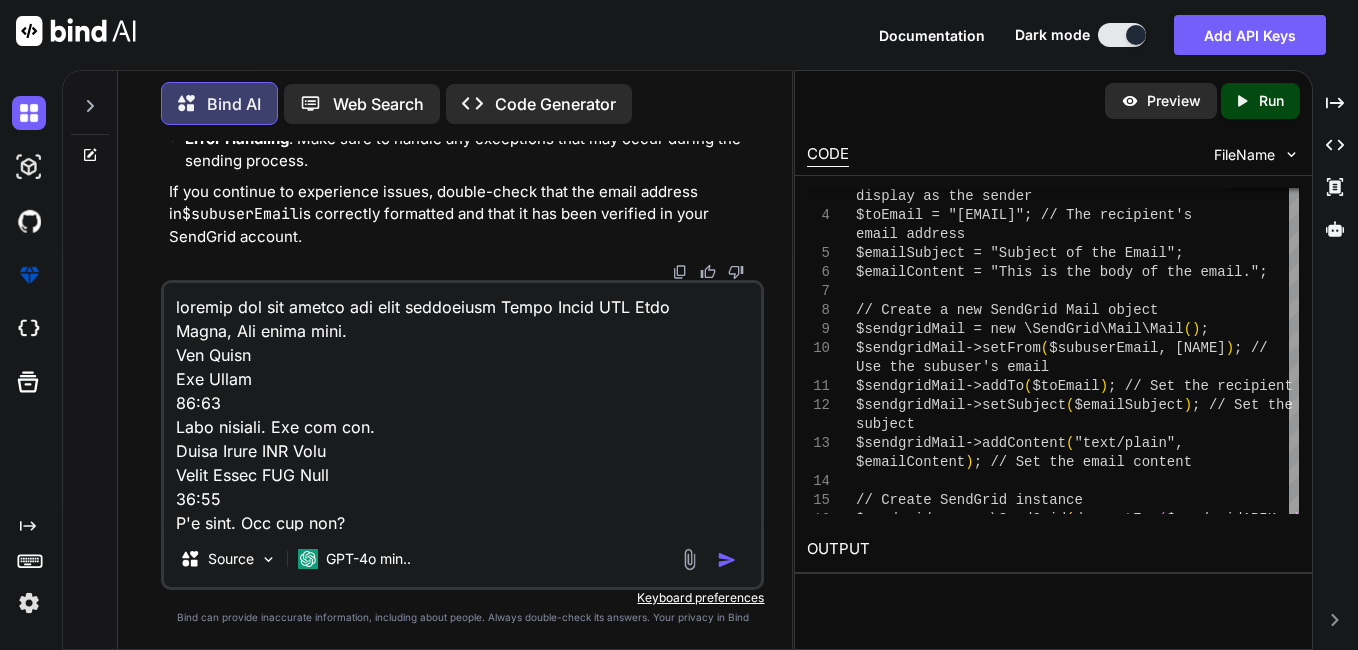 scroll, scrollTop: 12362, scrollLeft: 0, axis: vertical 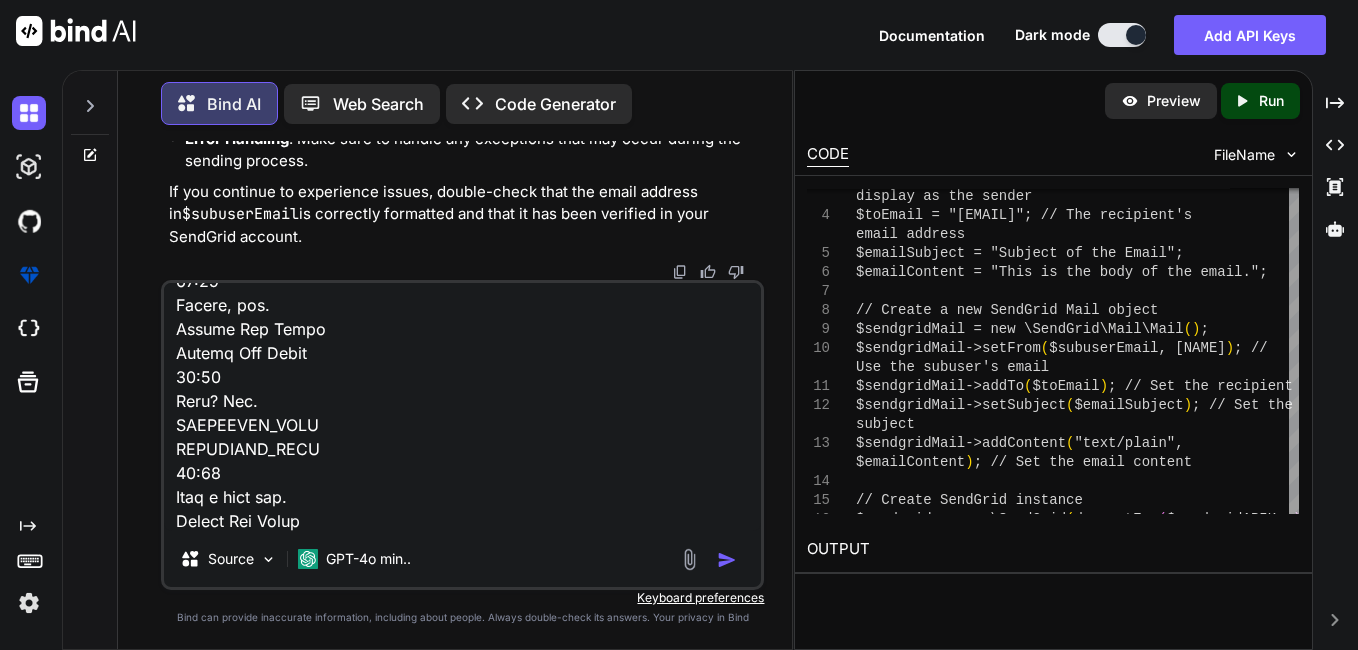 type on "x" 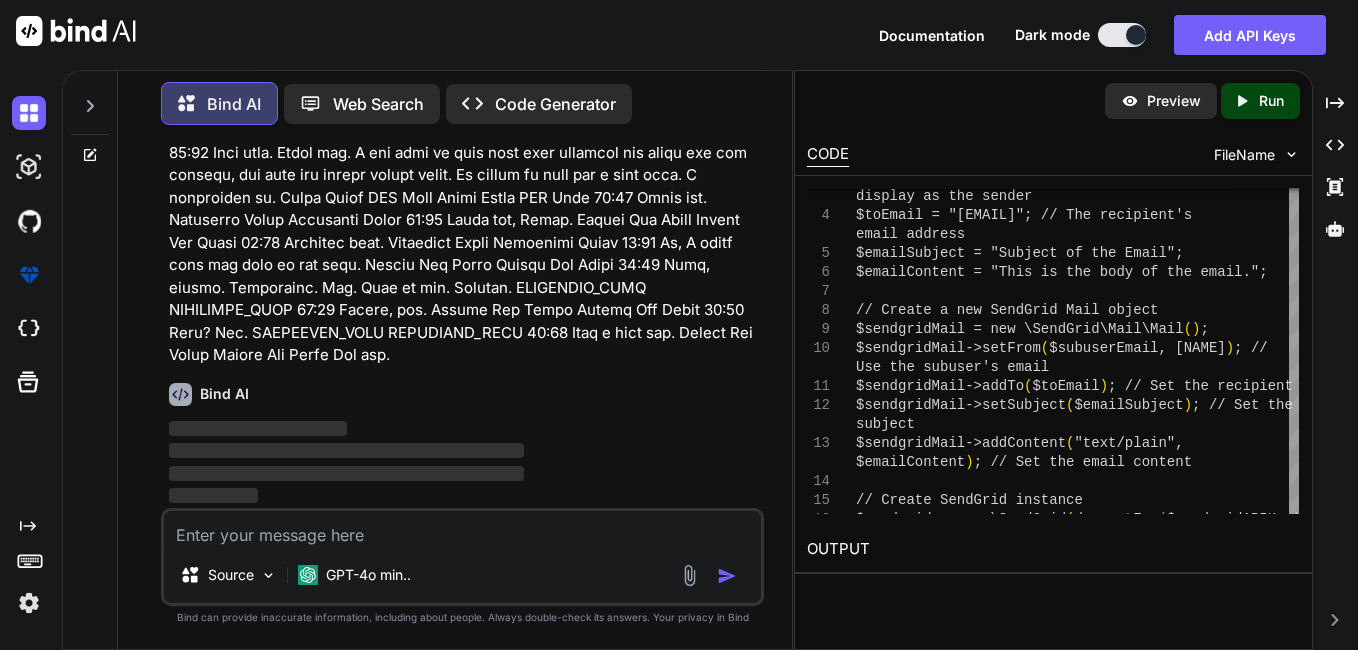 scroll, scrollTop: 0, scrollLeft: 0, axis: both 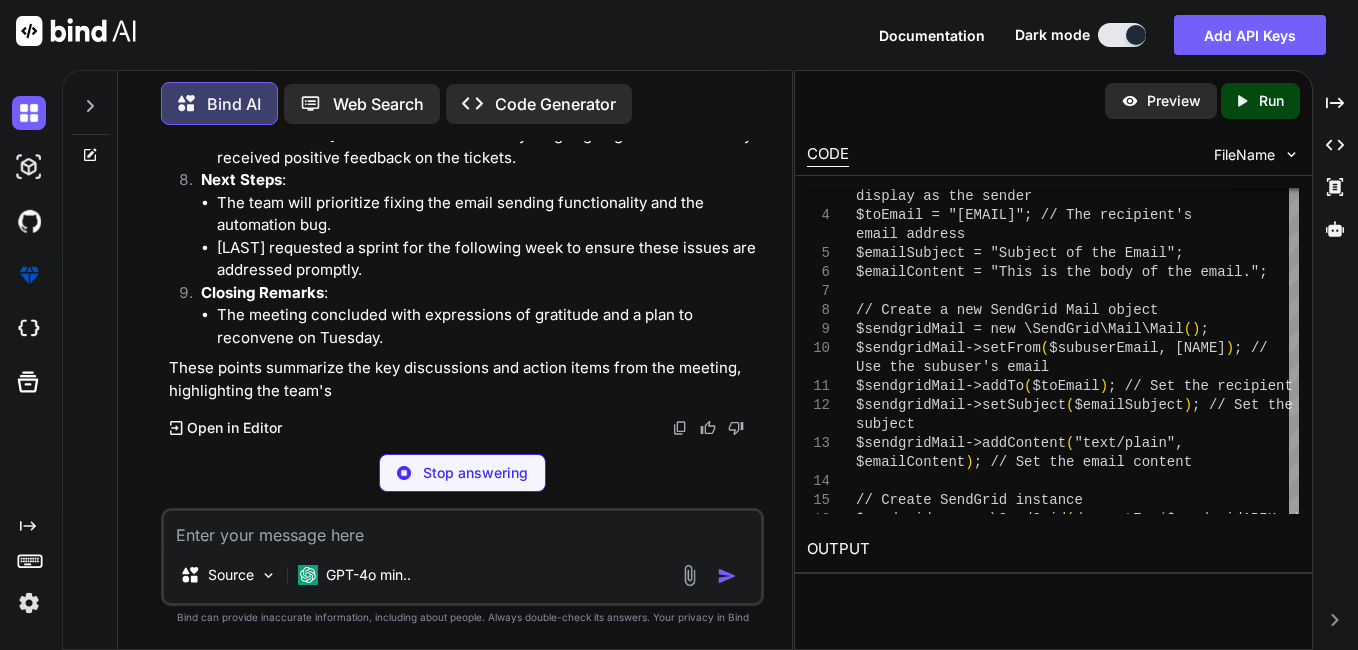 type on "x" 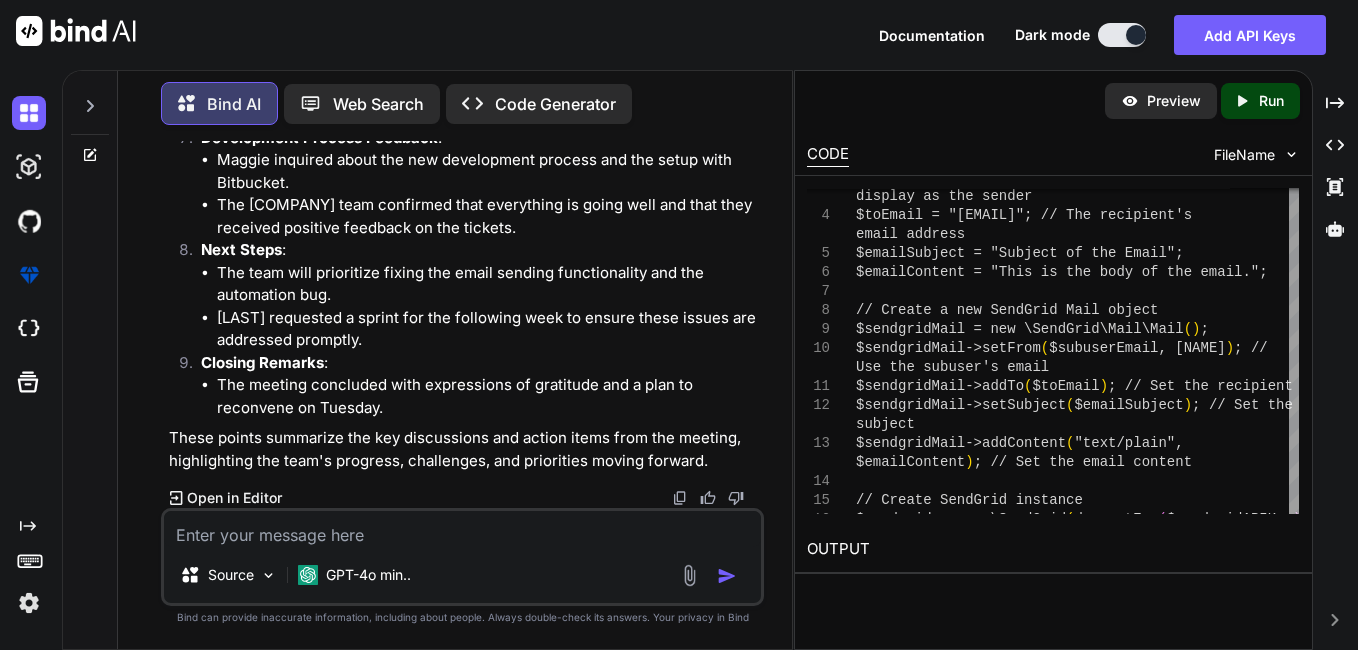 scroll, scrollTop: 44494, scrollLeft: 0, axis: vertical 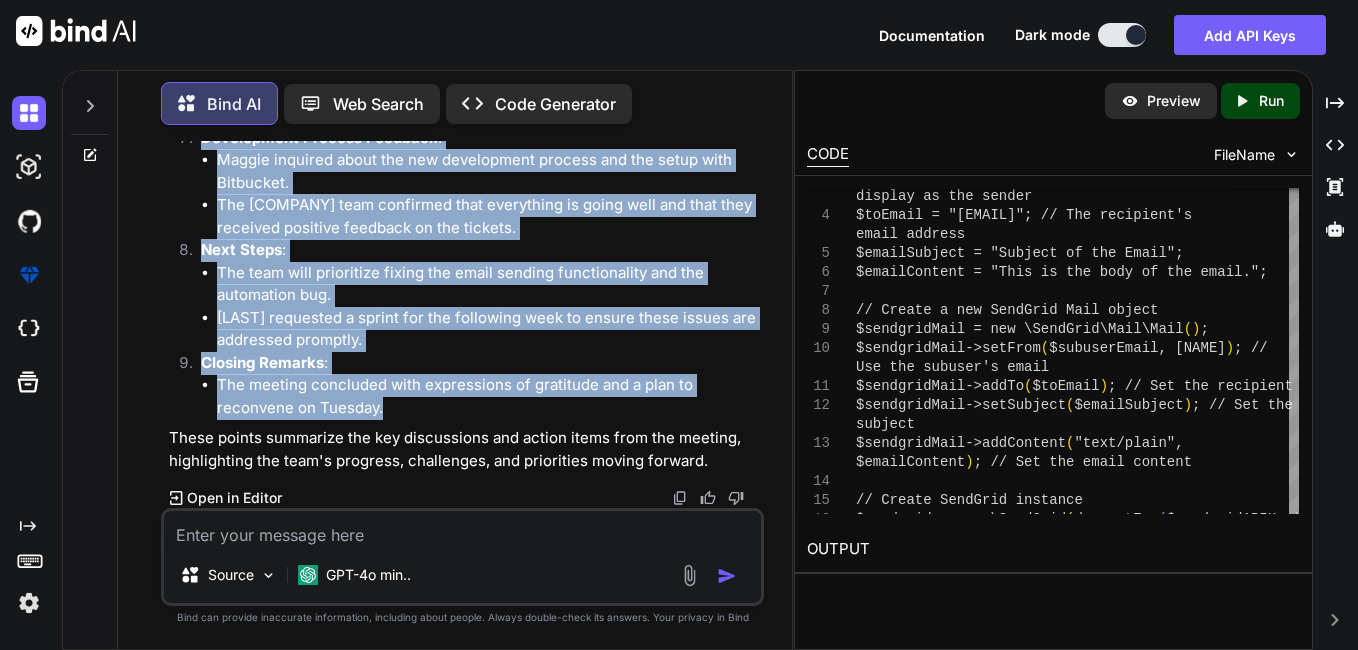 drag, startPoint x: 407, startPoint y: 403, endPoint x: 190, endPoint y: 293, distance: 243.2879 